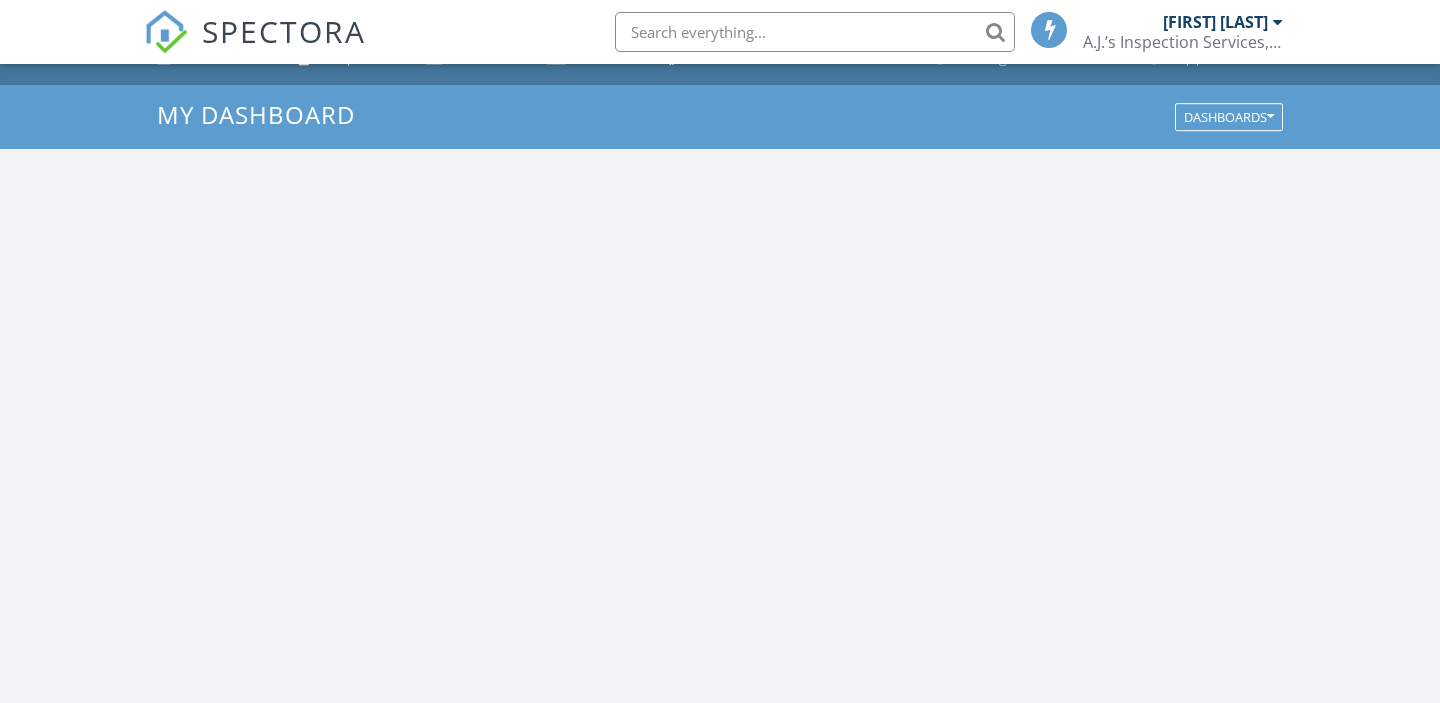 scroll, scrollTop: 0, scrollLeft: 0, axis: both 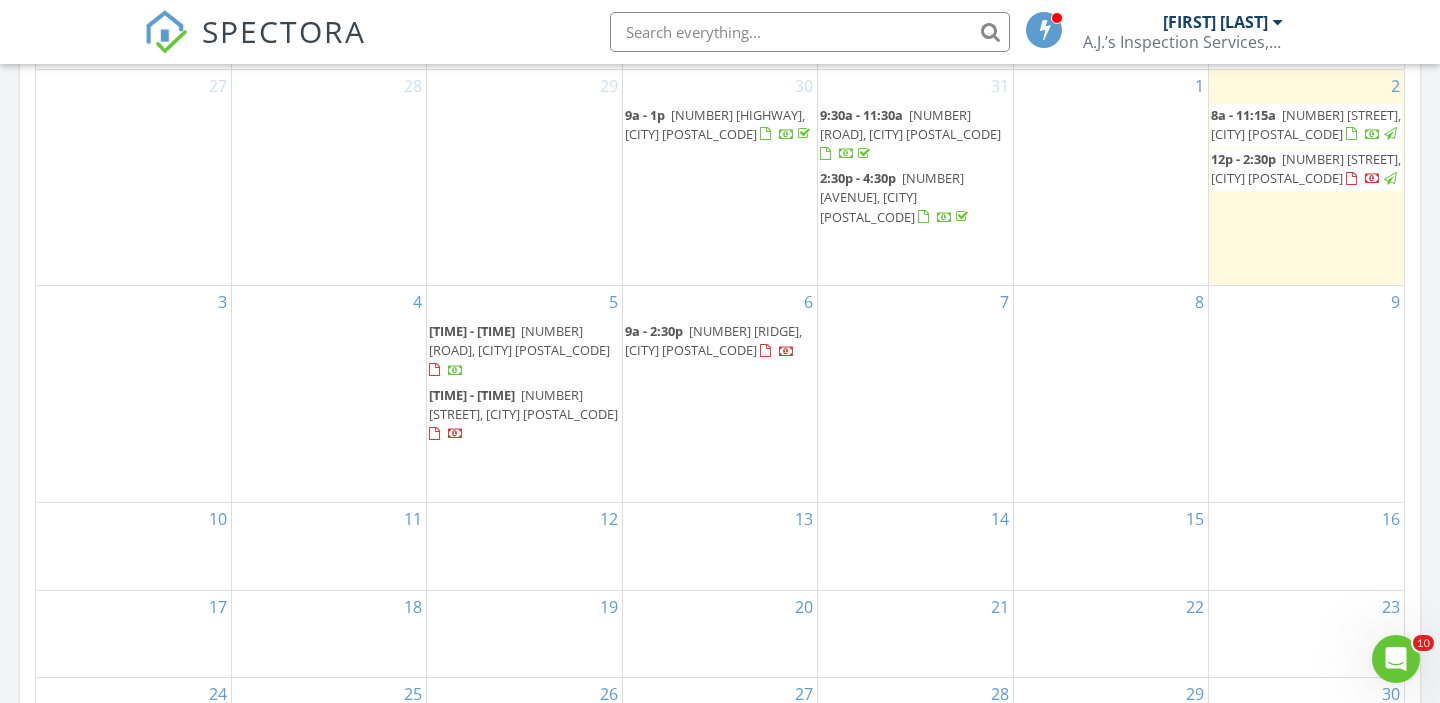 click on "[NUMBER] [STREET], [CITY] [POSTAL_CODE]" at bounding box center (523, 404) 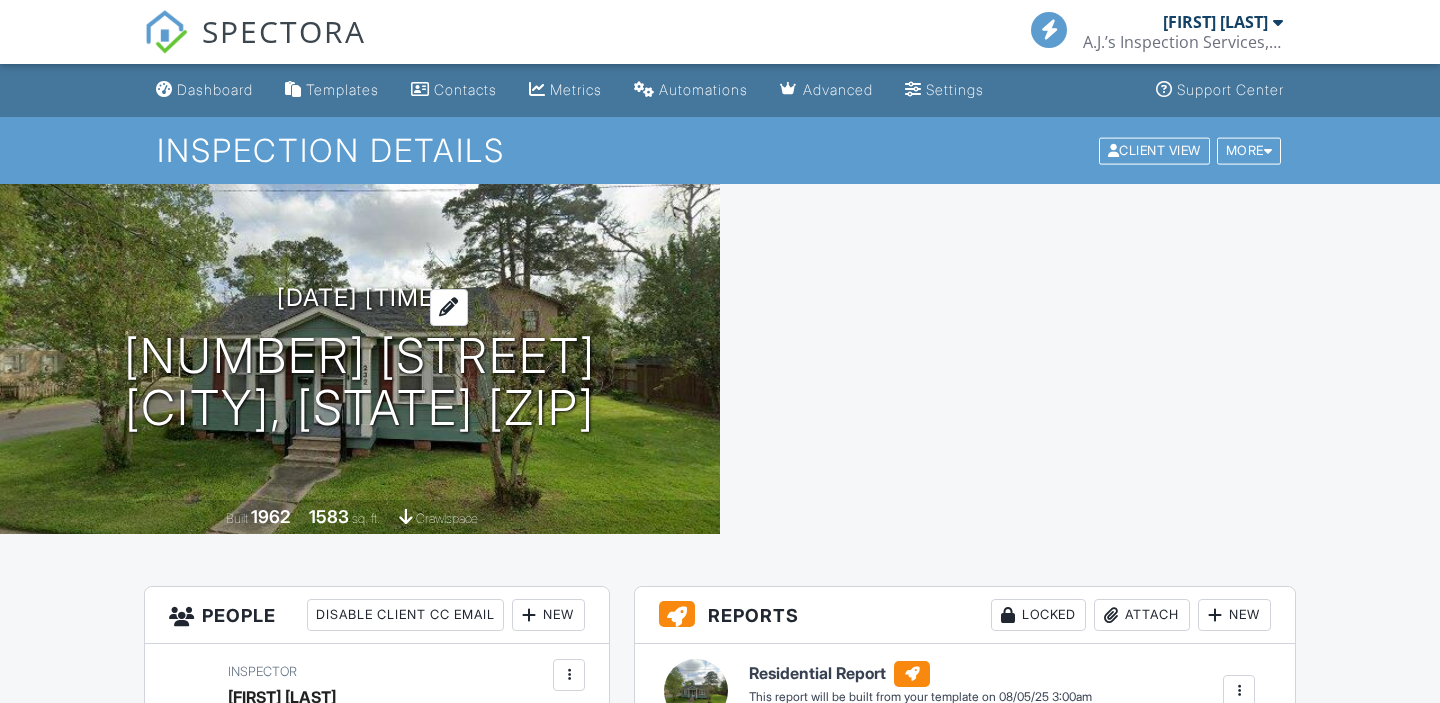 click at bounding box center [449, 307] 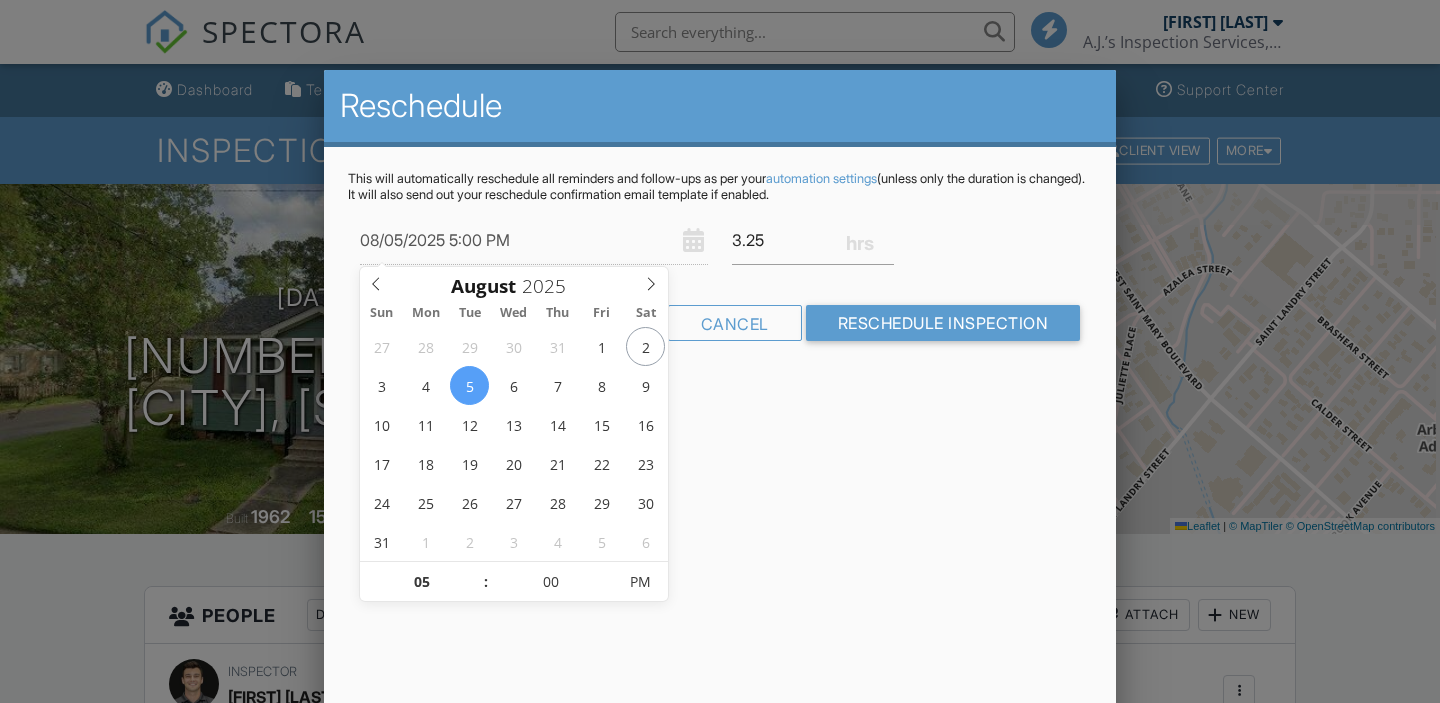 scroll, scrollTop: 0, scrollLeft: 0, axis: both 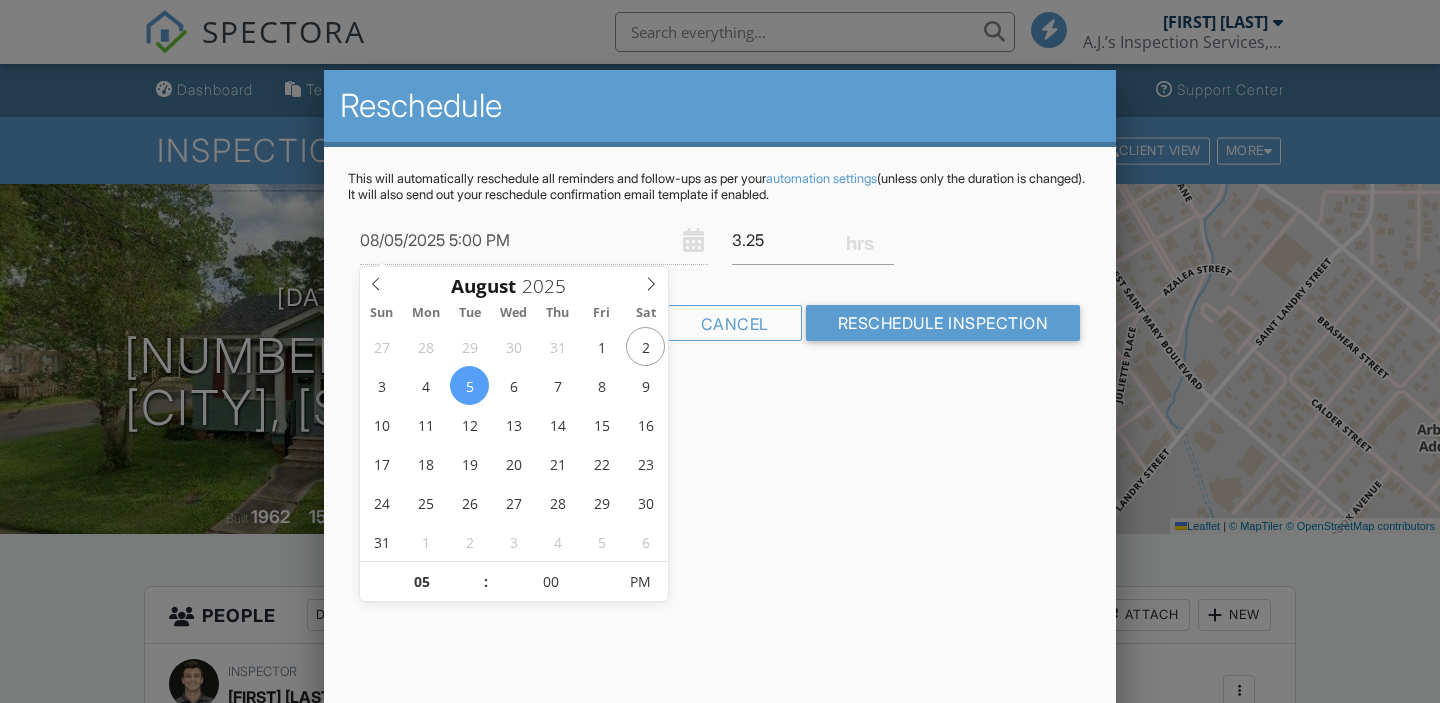 click on "This will automatically reschedule all reminders and follow-ups as per your  automation settings  (unless only the duration is changed). It will also send out your reschedule confirmation email template if enabled." at bounding box center (720, 187) 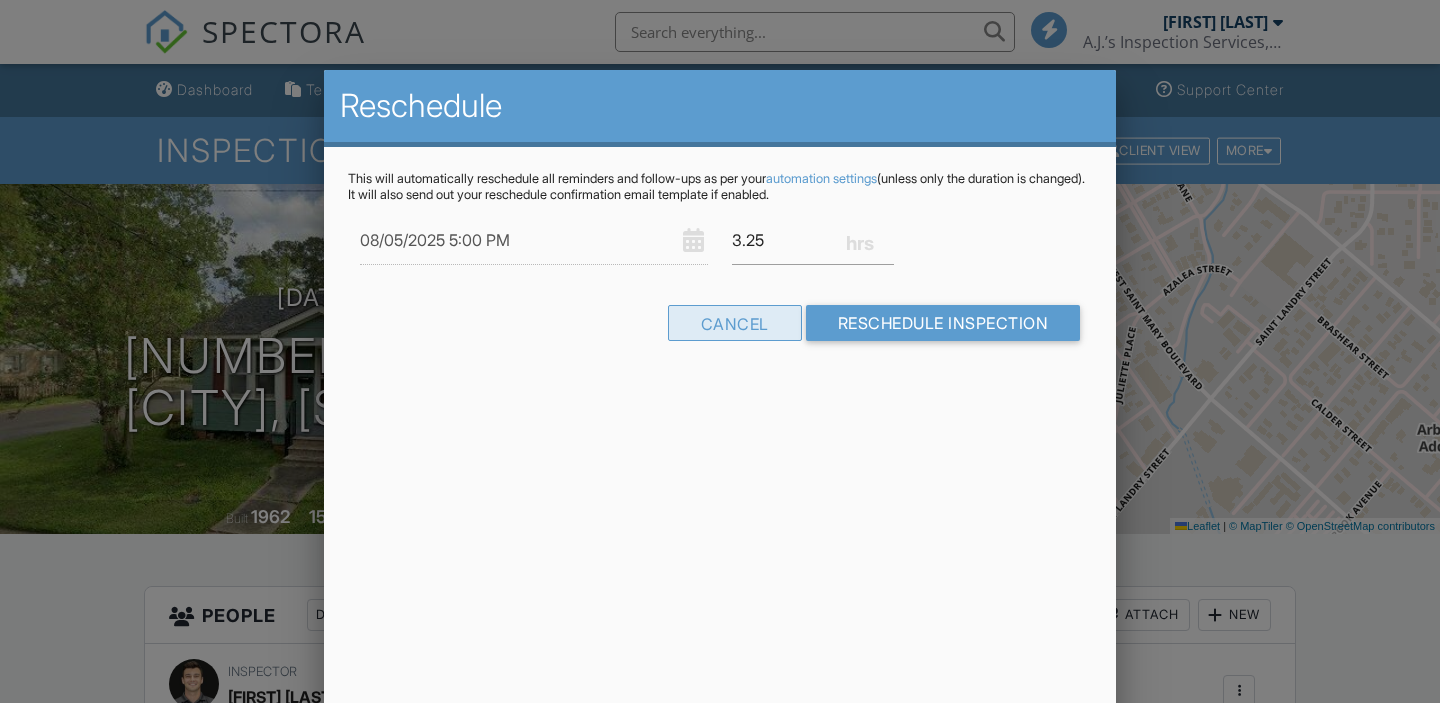 click on "Cancel" at bounding box center [735, 323] 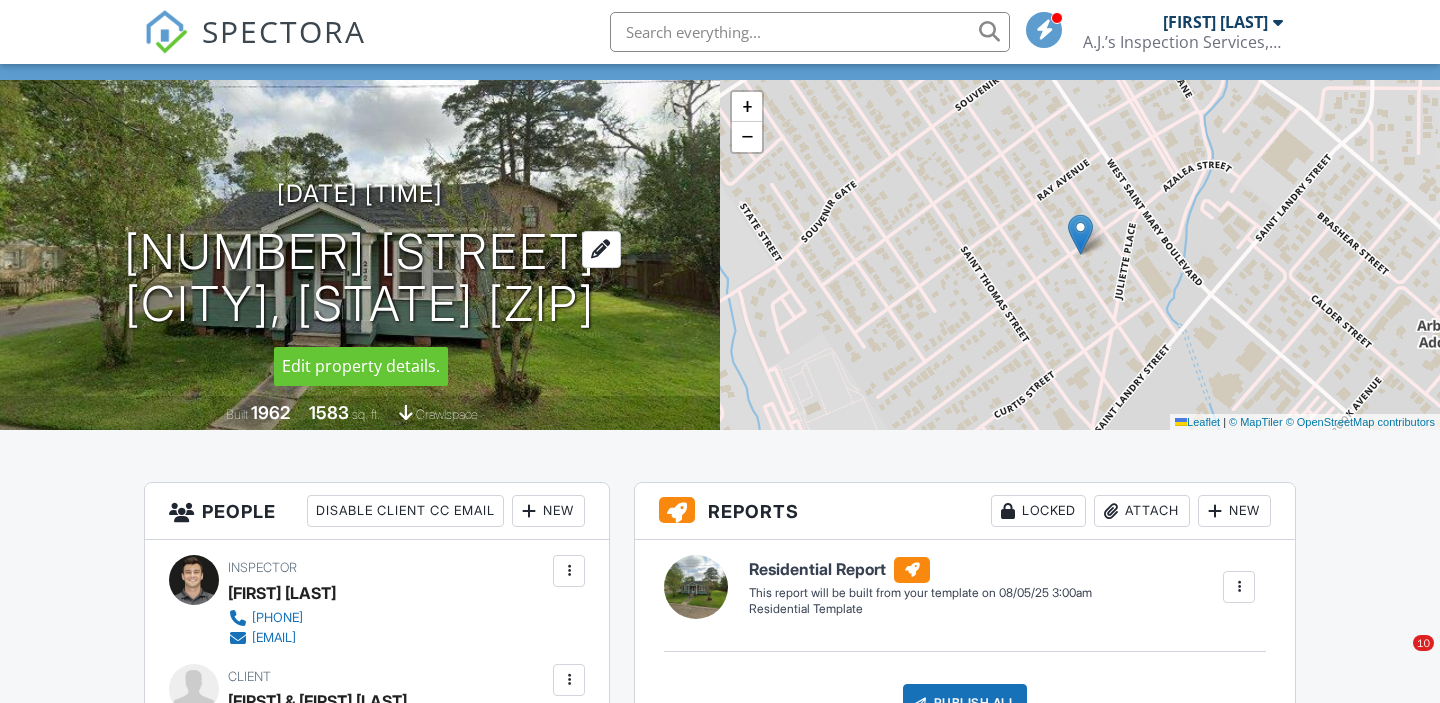 scroll, scrollTop: 124, scrollLeft: 0, axis: vertical 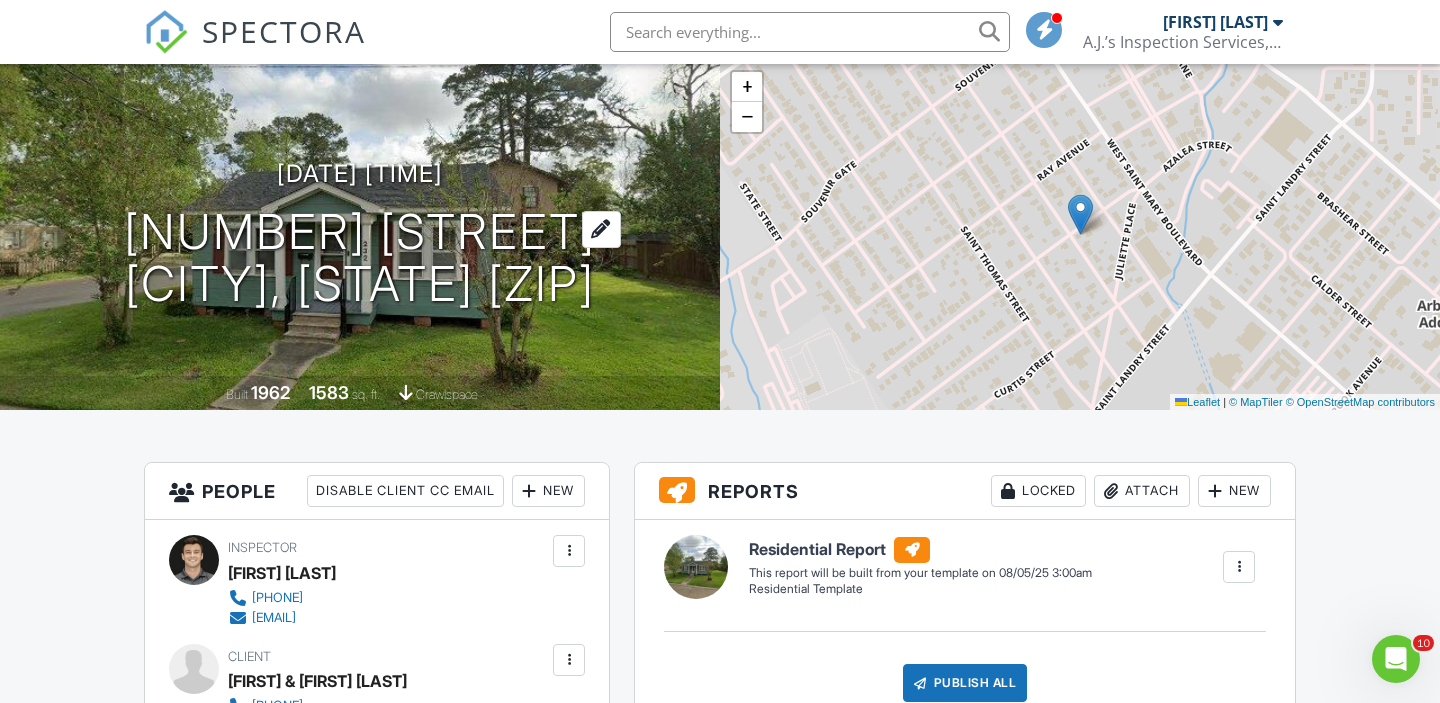 click on "234 St Joseph St
Lafayette, LA 70506" at bounding box center [360, 259] 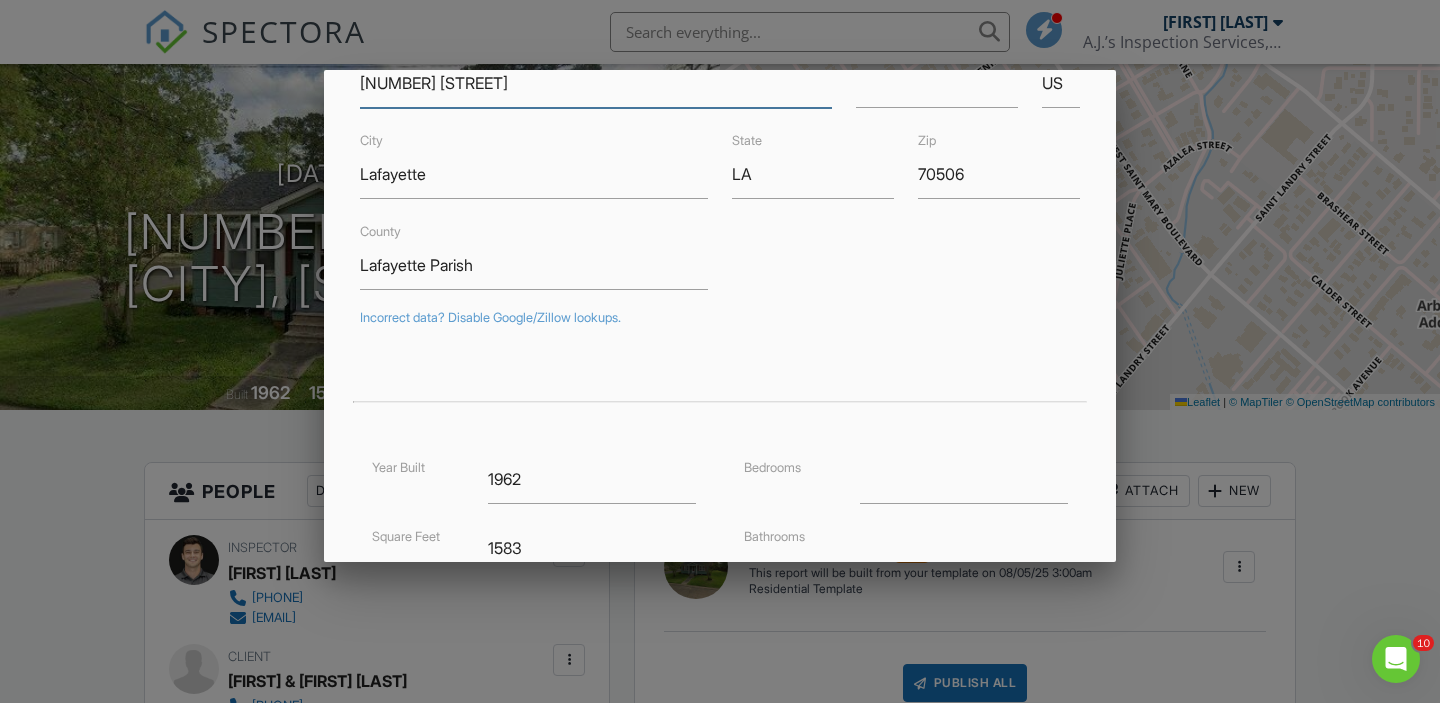 scroll, scrollTop: 0, scrollLeft: 0, axis: both 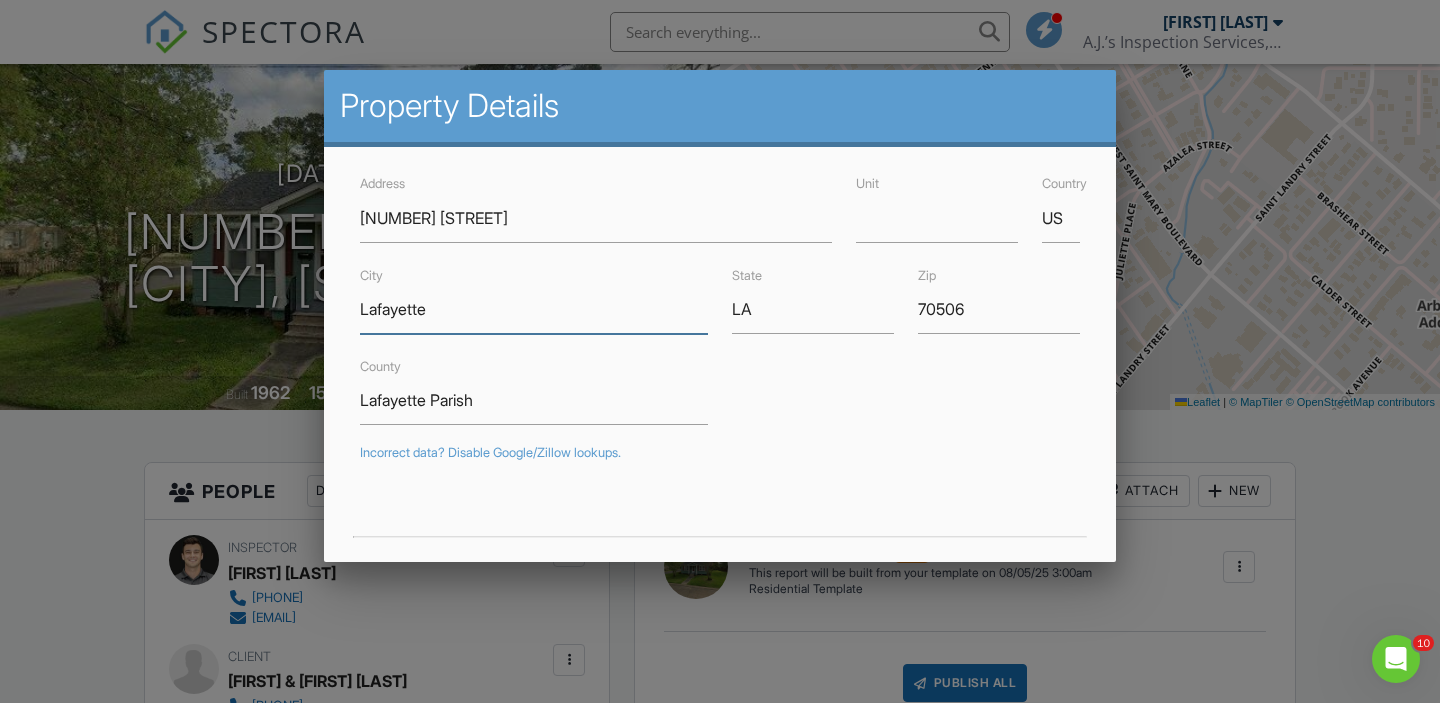 click on "Lafayette" at bounding box center (534, 309) 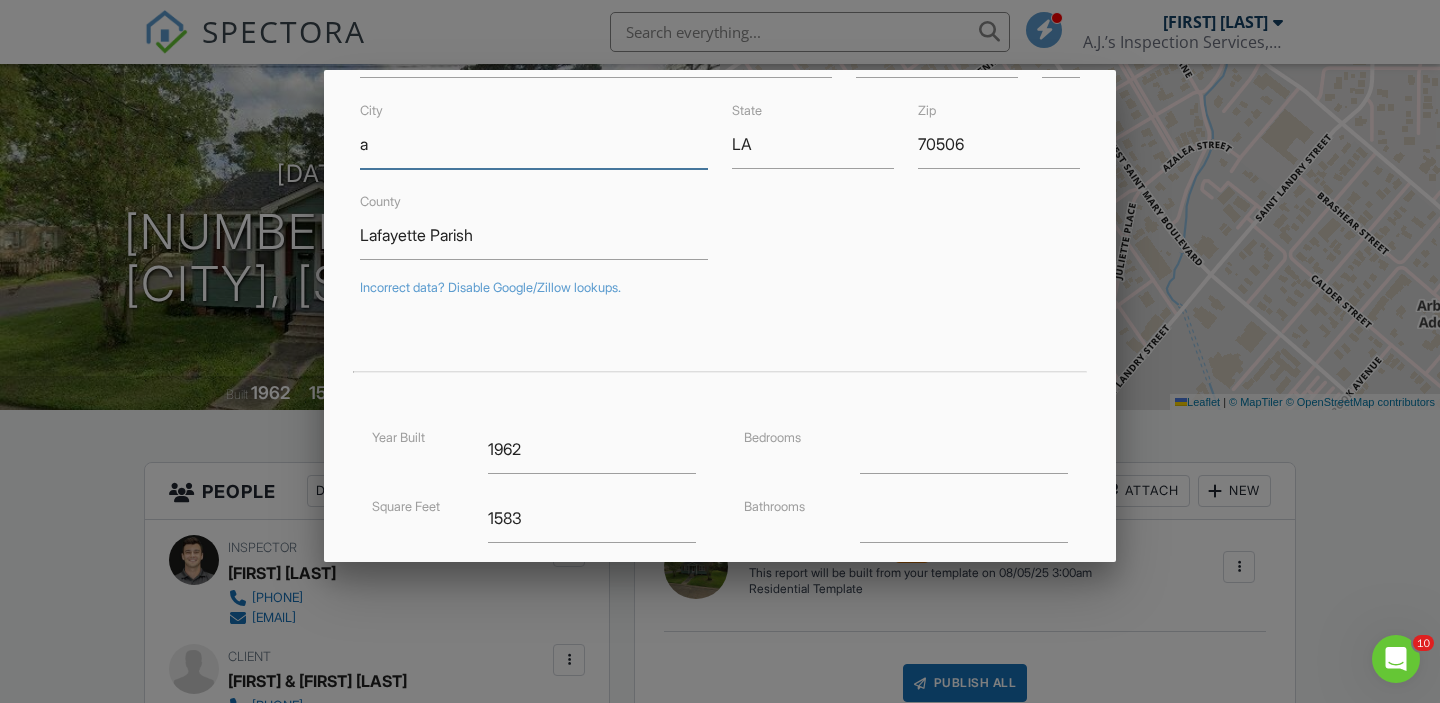 scroll, scrollTop: 507, scrollLeft: 0, axis: vertical 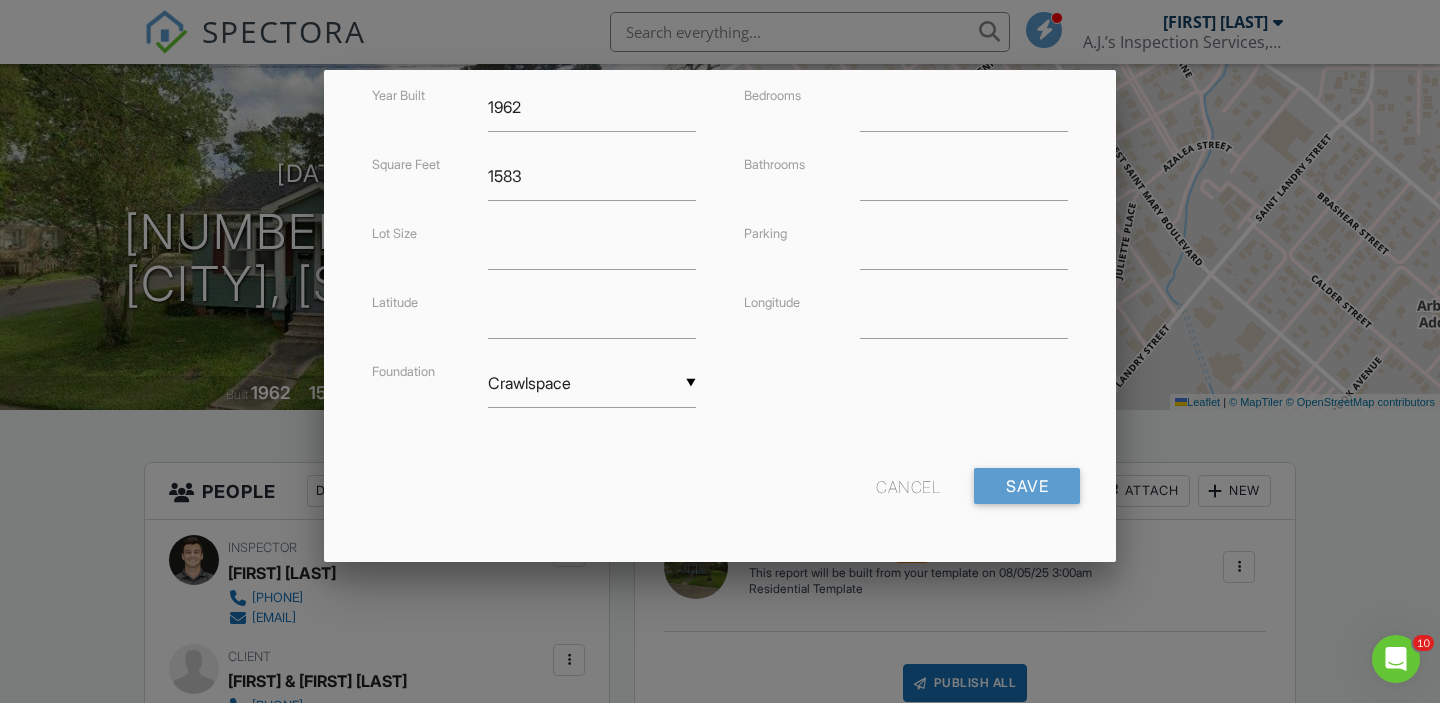 type on "a" 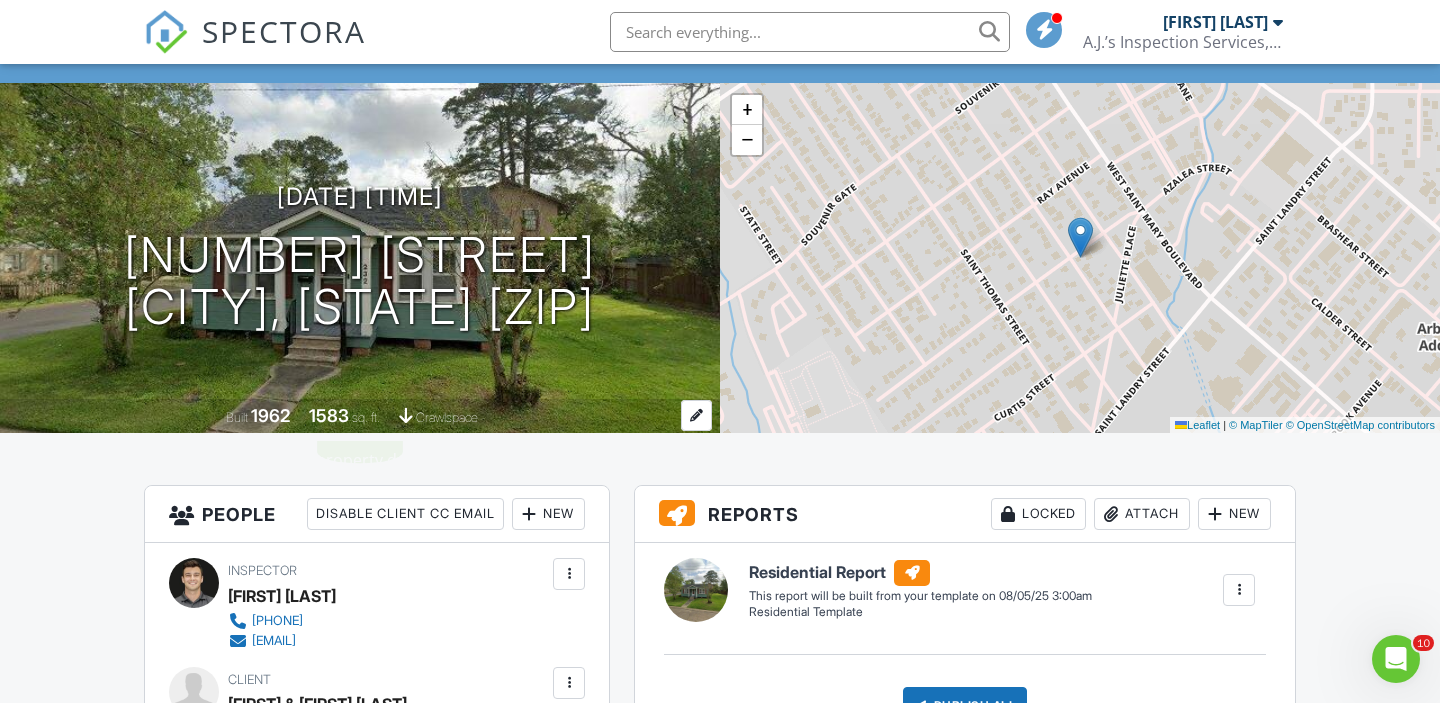 scroll, scrollTop: 67, scrollLeft: 0, axis: vertical 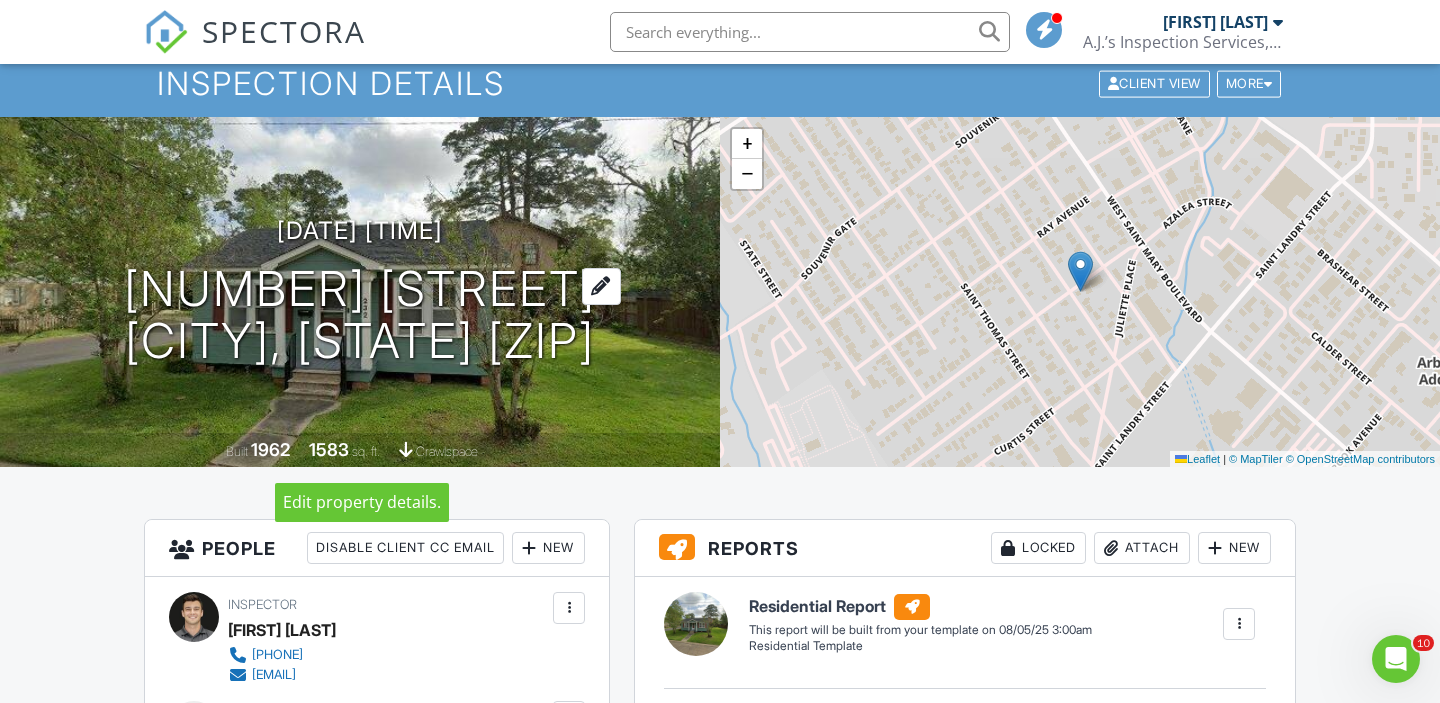 click on "234 St Joseph St
Lafayette, LA 70506" at bounding box center [360, 316] 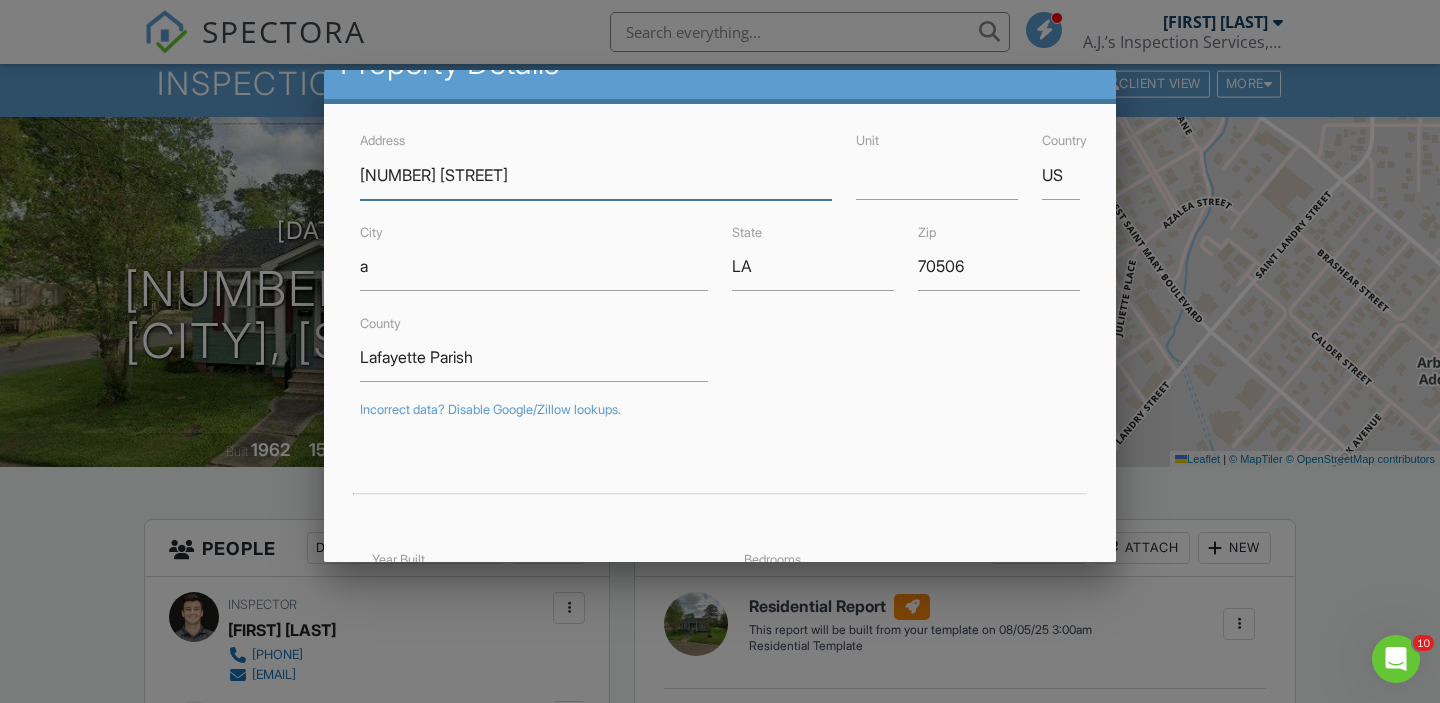 scroll, scrollTop: 41, scrollLeft: 0, axis: vertical 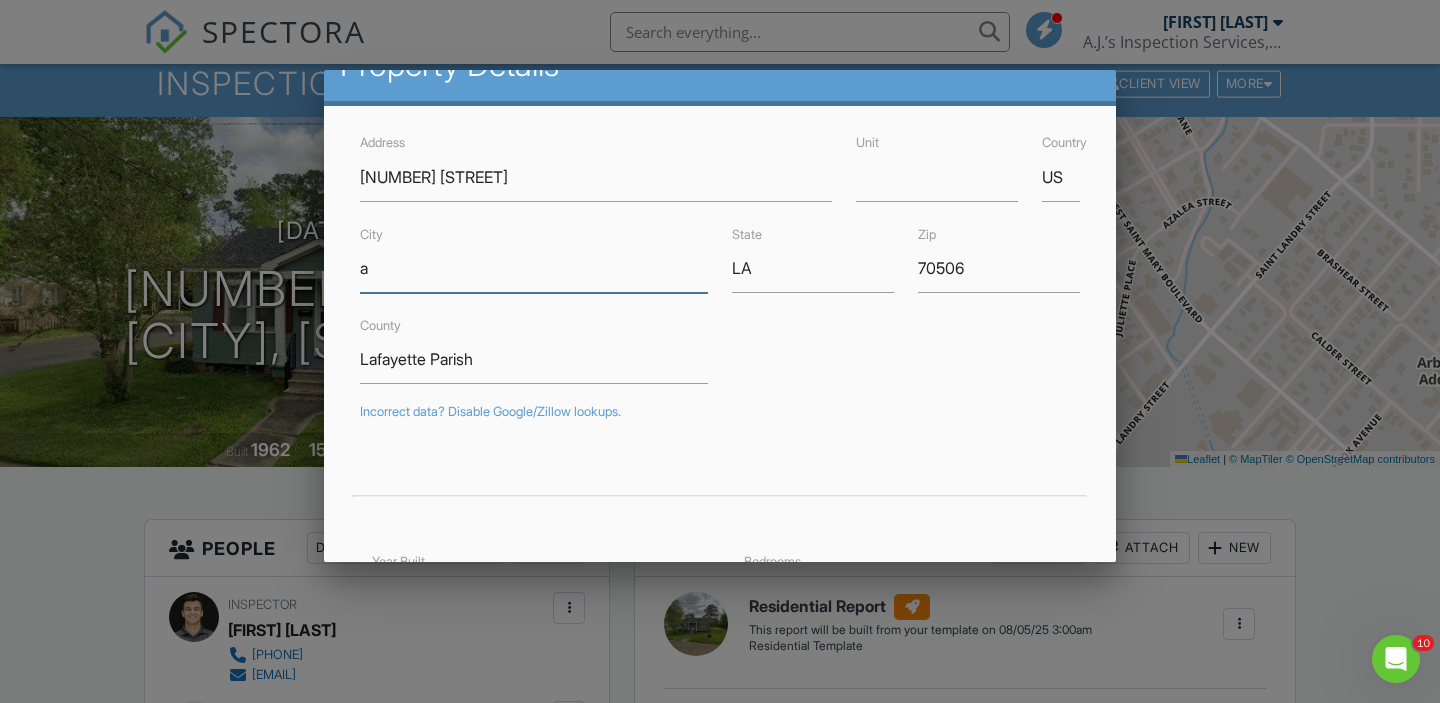 click on "a" at bounding box center [534, 268] 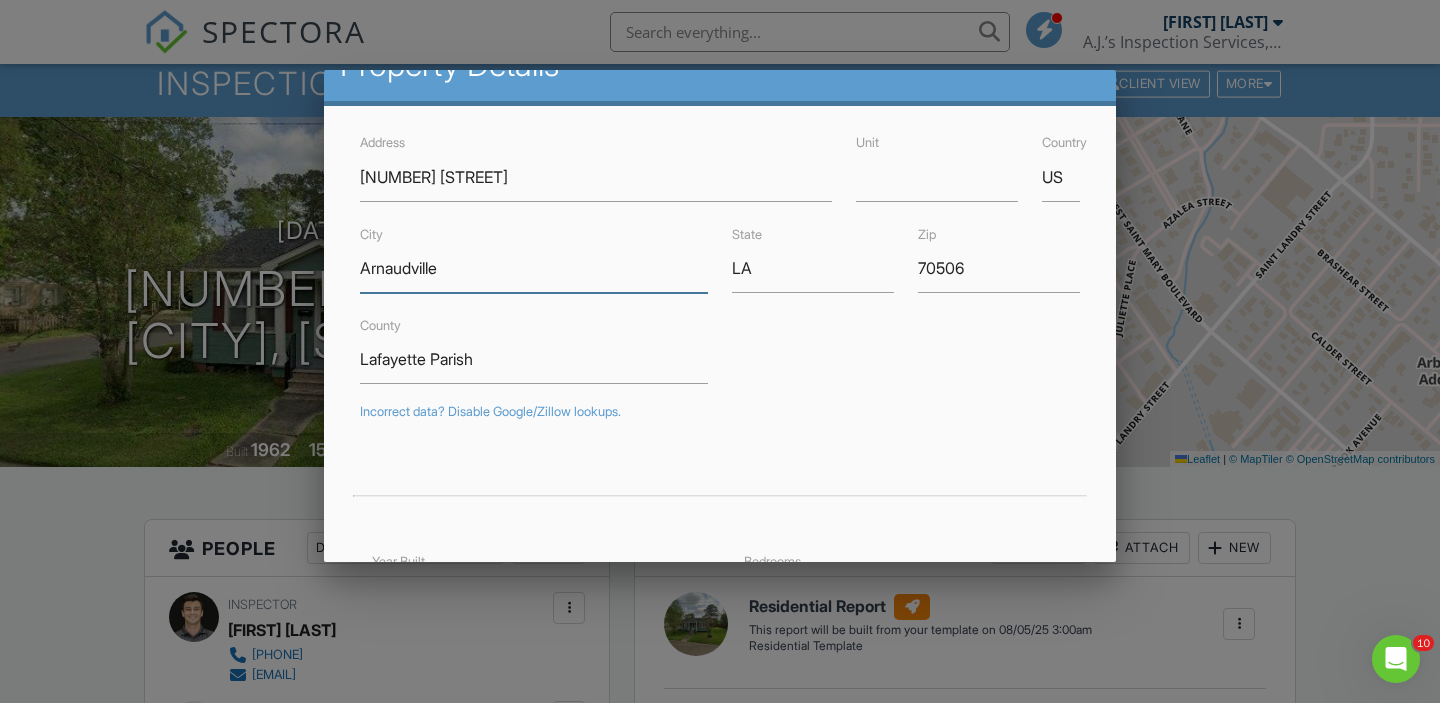 type on "Arnaudville" 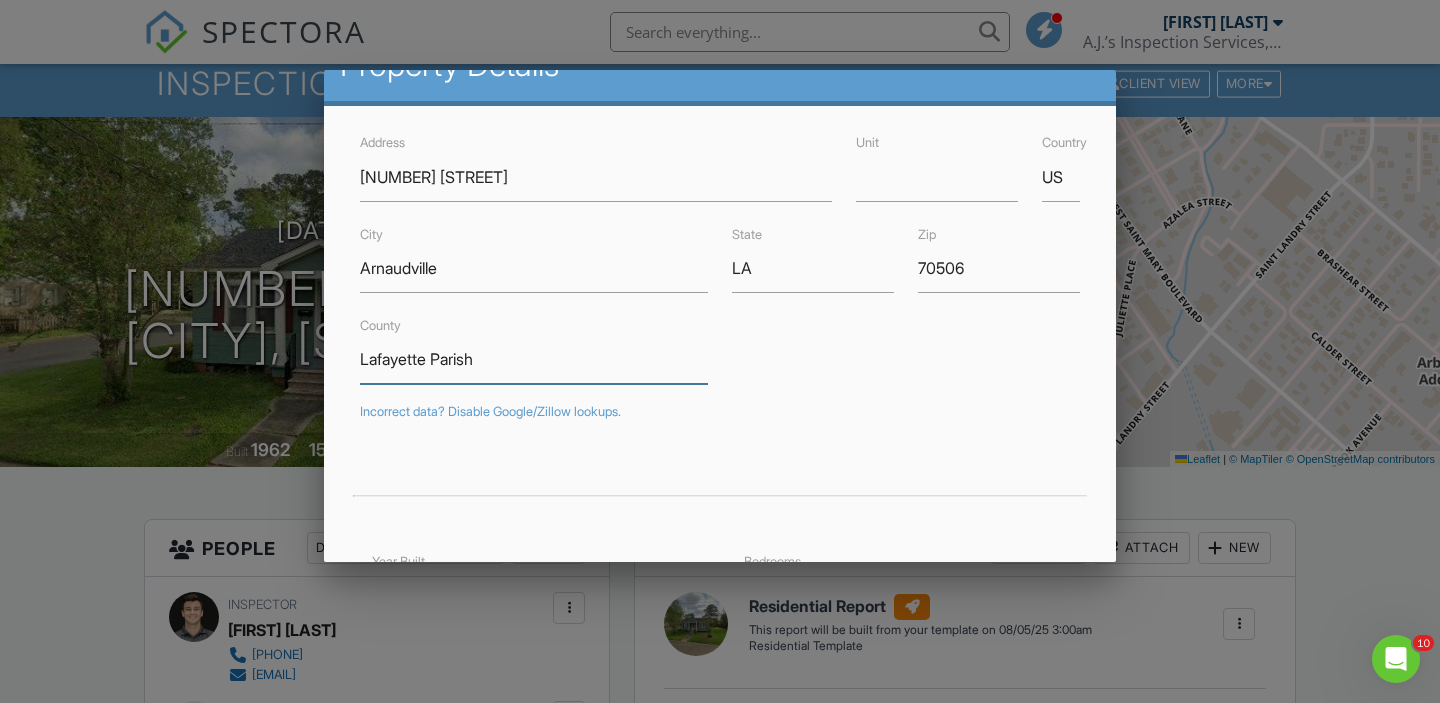 click on "Lafayette Parish" at bounding box center (534, 359) 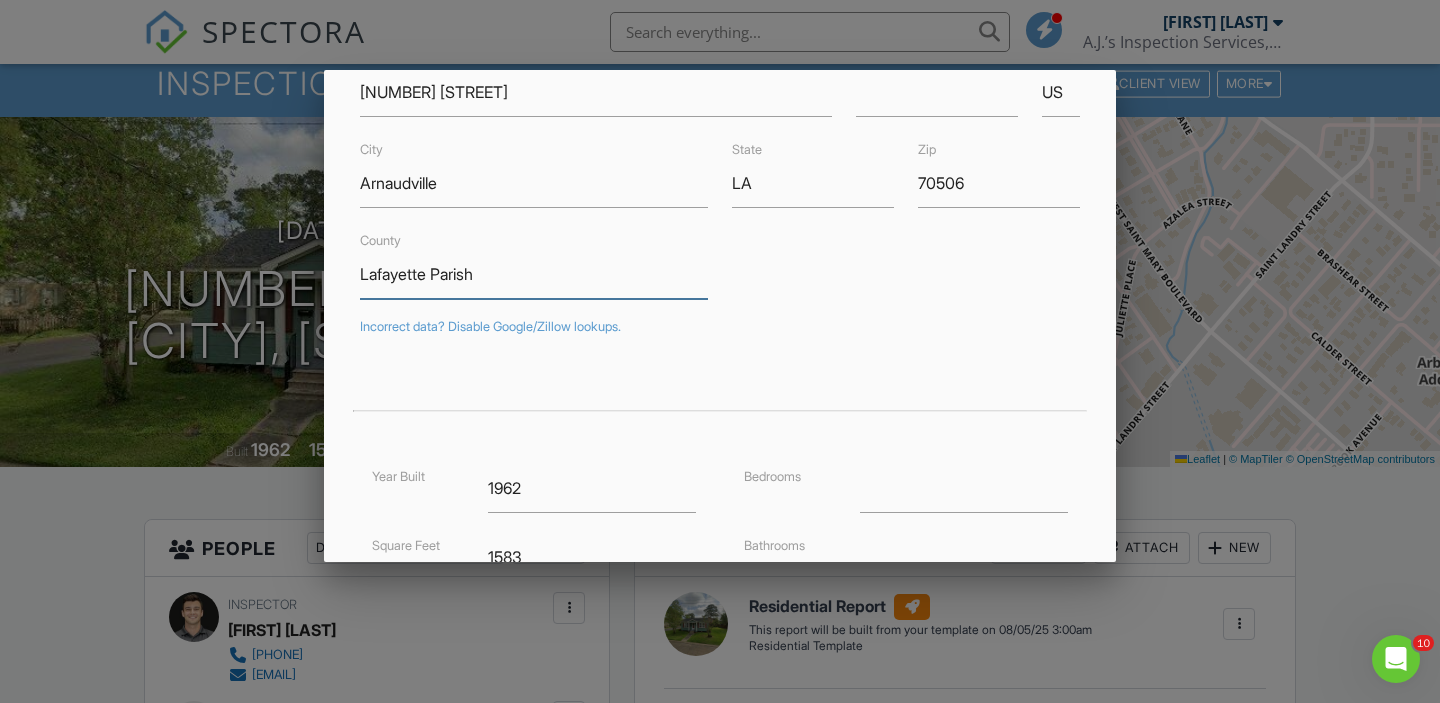 scroll, scrollTop: 0, scrollLeft: 0, axis: both 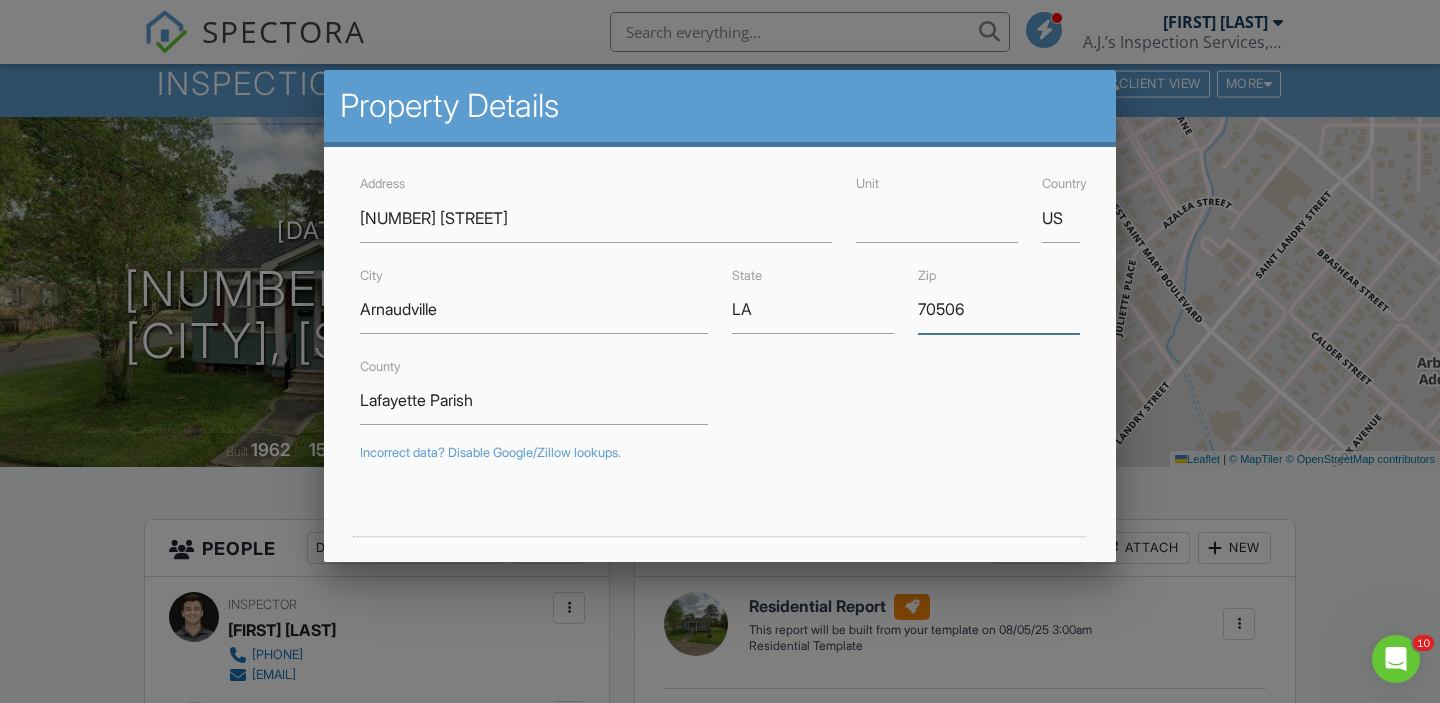 click on "70506" at bounding box center [999, 309] 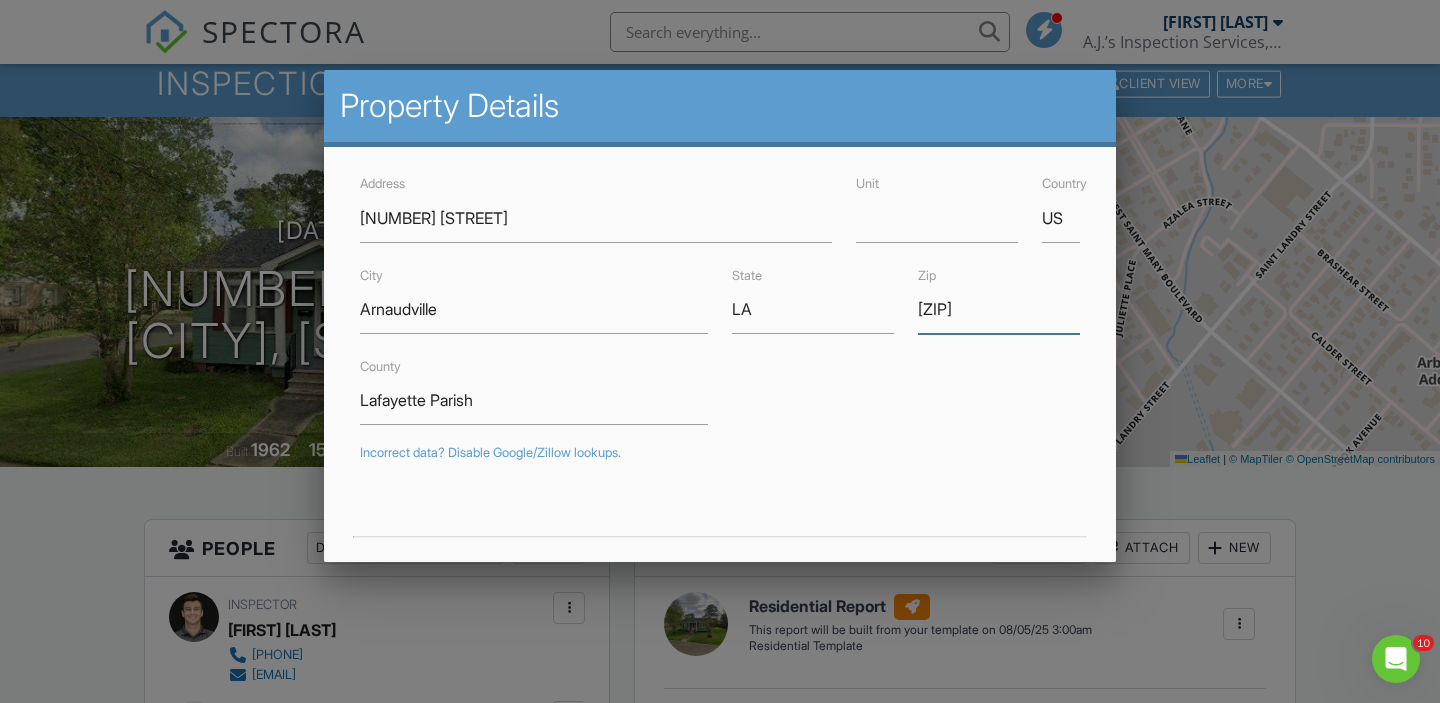 type on "[POSTAL_CODE]" 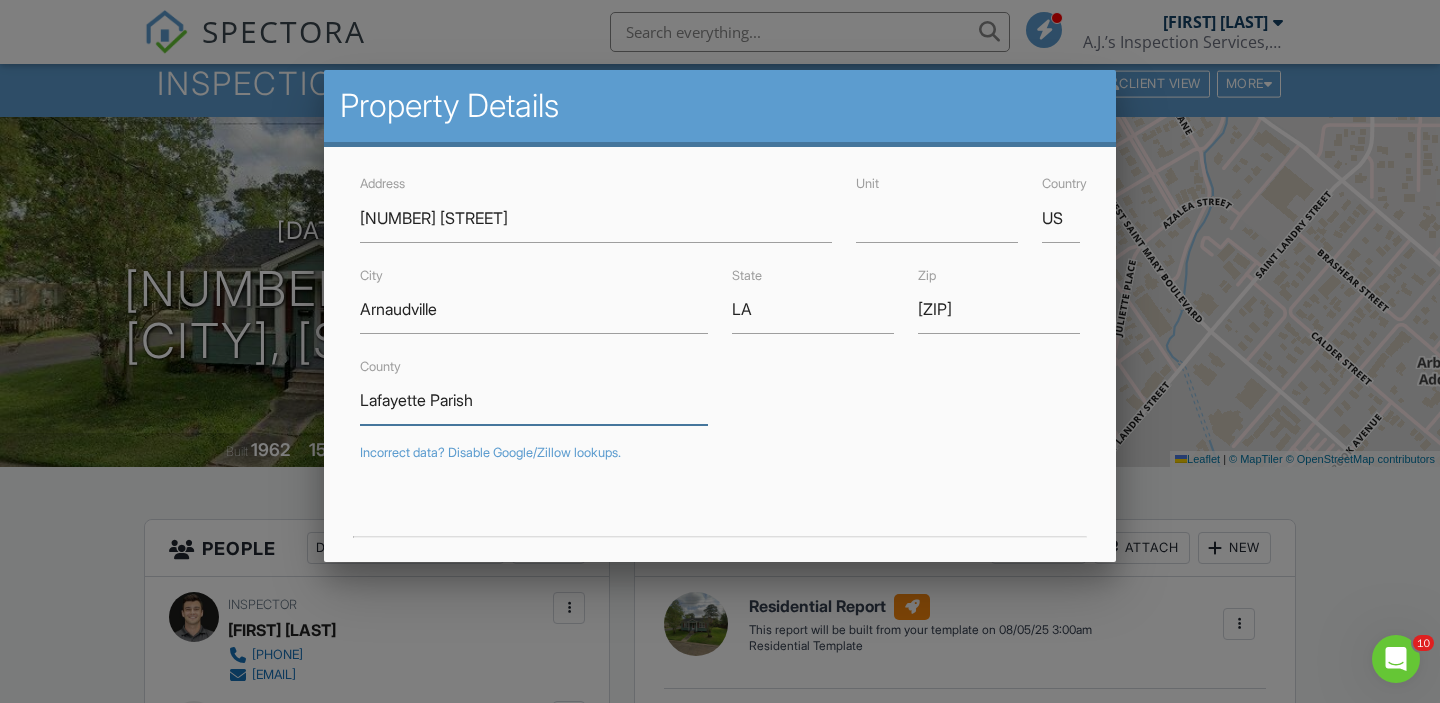 click on "Lafayette Parish" at bounding box center [534, 400] 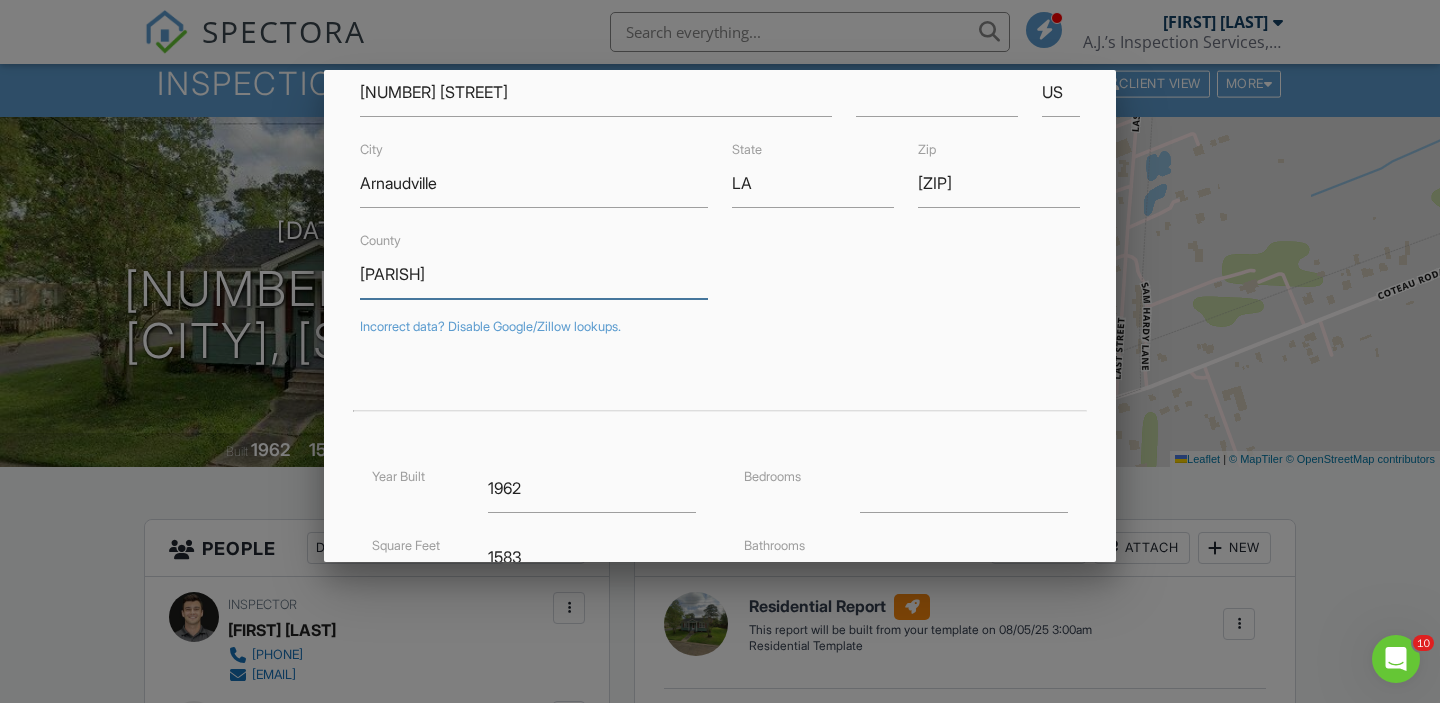 scroll, scrollTop: 507, scrollLeft: 0, axis: vertical 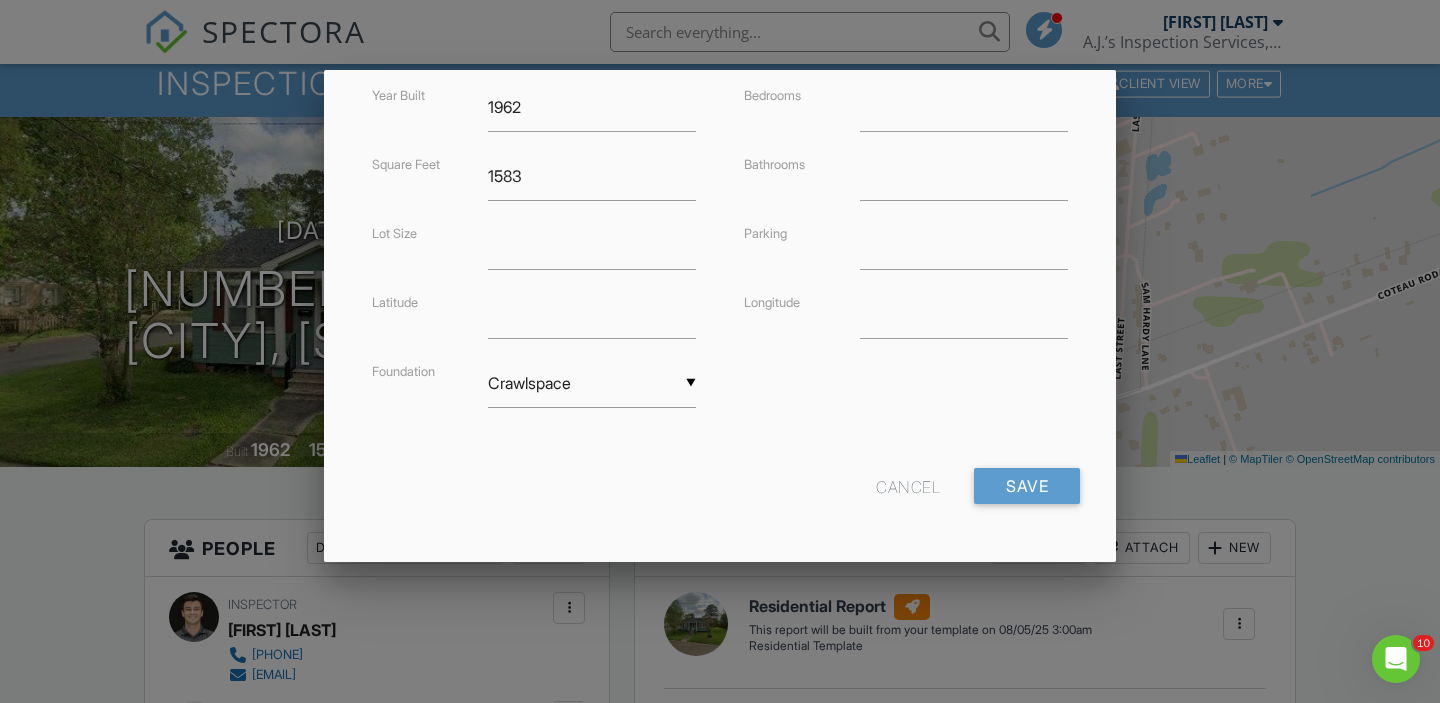 type on "[PARISH]" 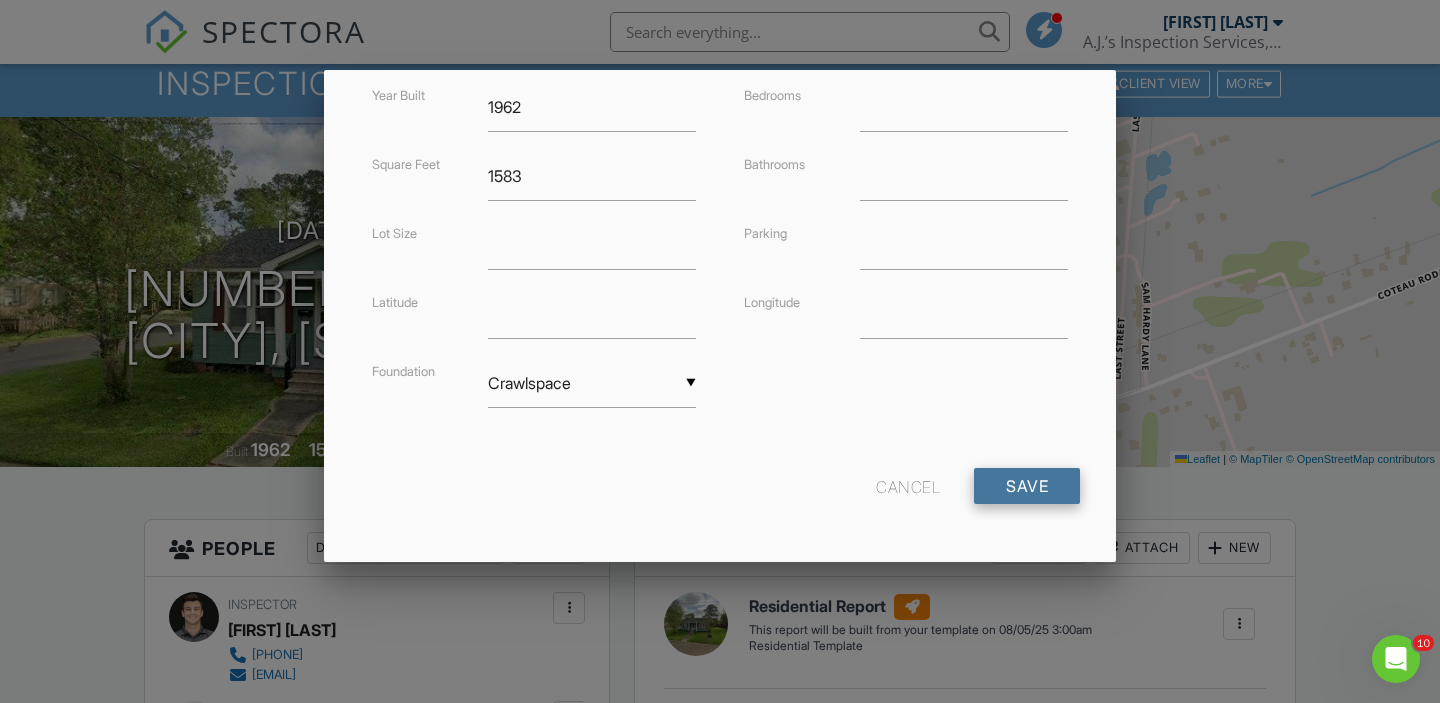 click on "Save" at bounding box center (1027, 486) 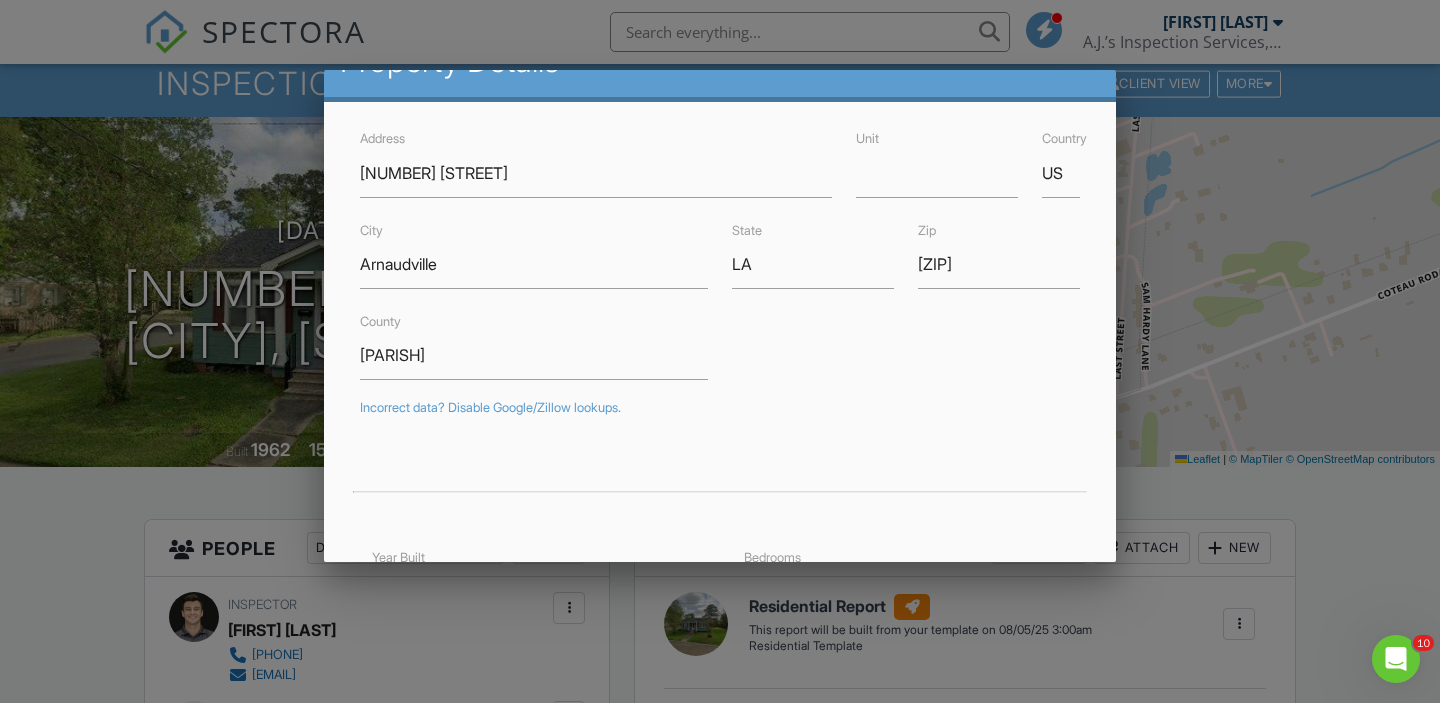 scroll, scrollTop: 85, scrollLeft: 0, axis: vertical 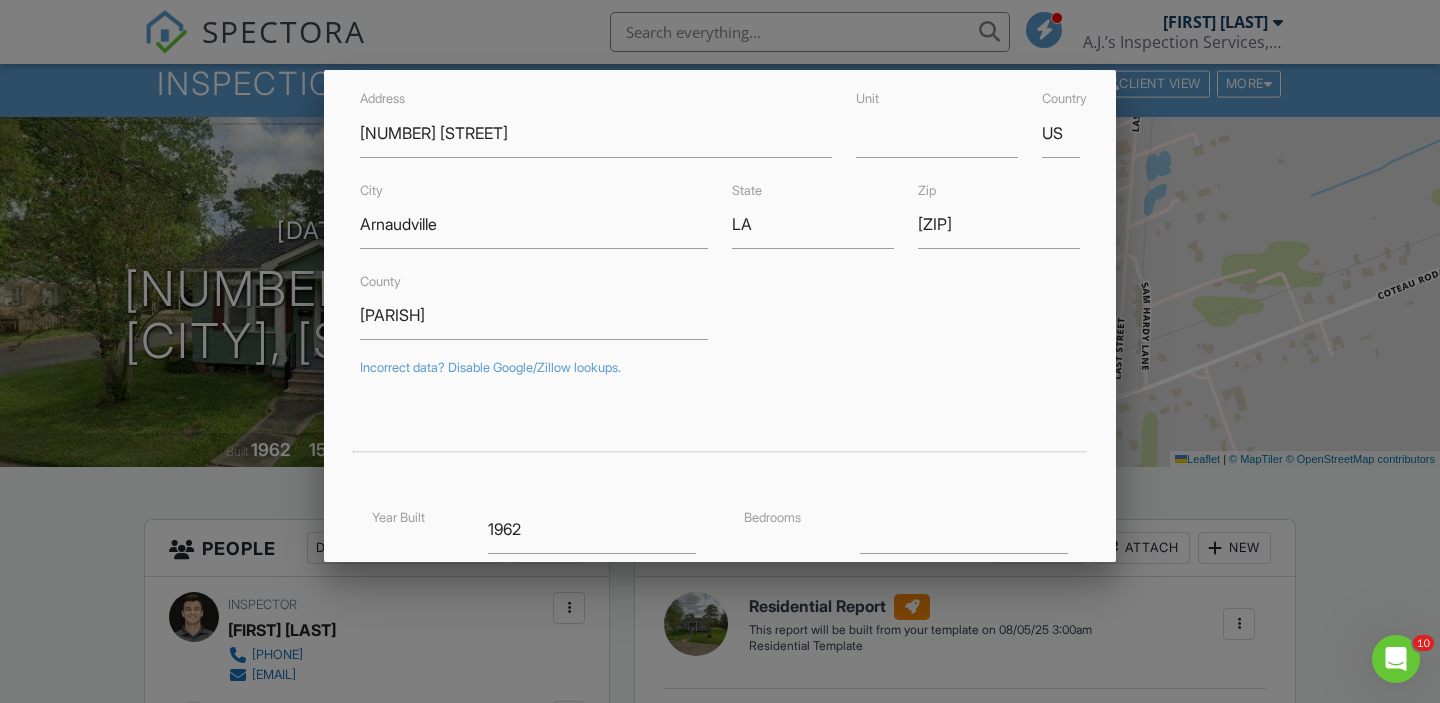 type on "30.400079" 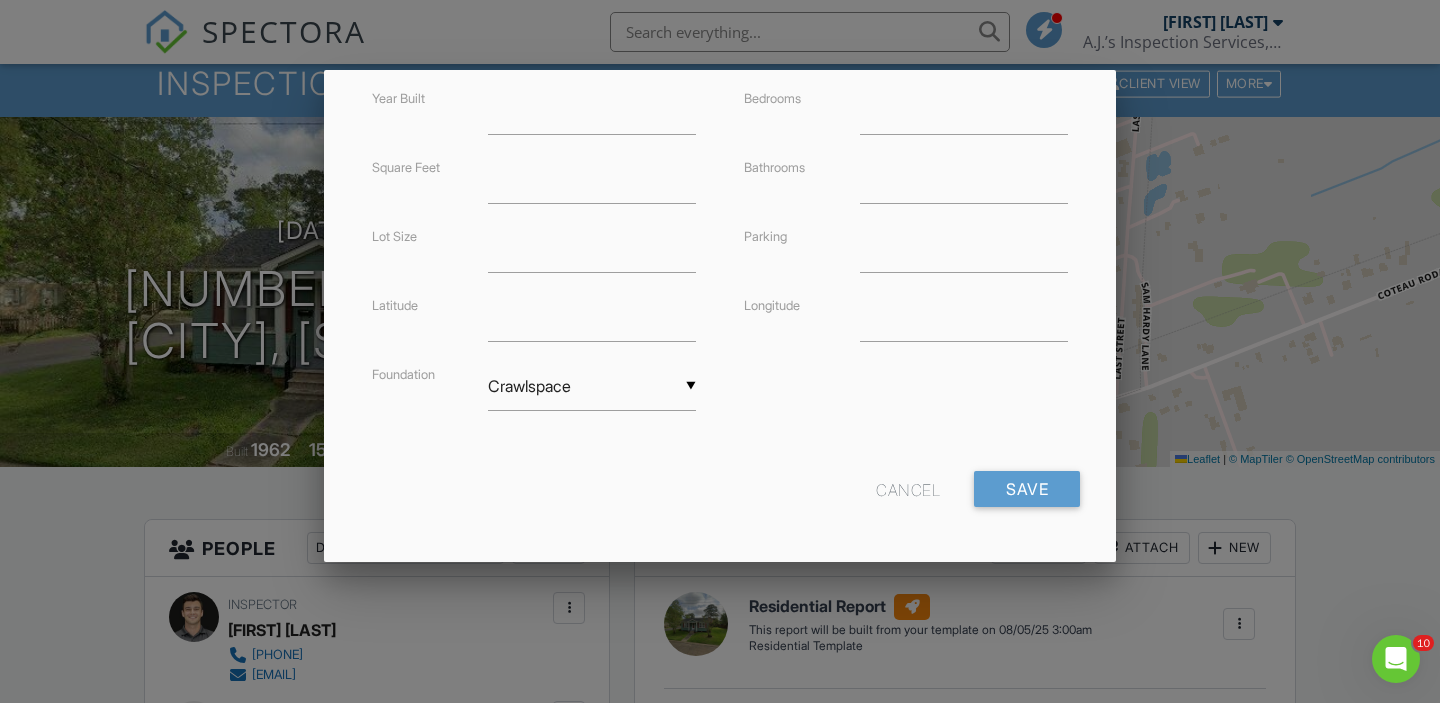 scroll, scrollTop: 492, scrollLeft: 0, axis: vertical 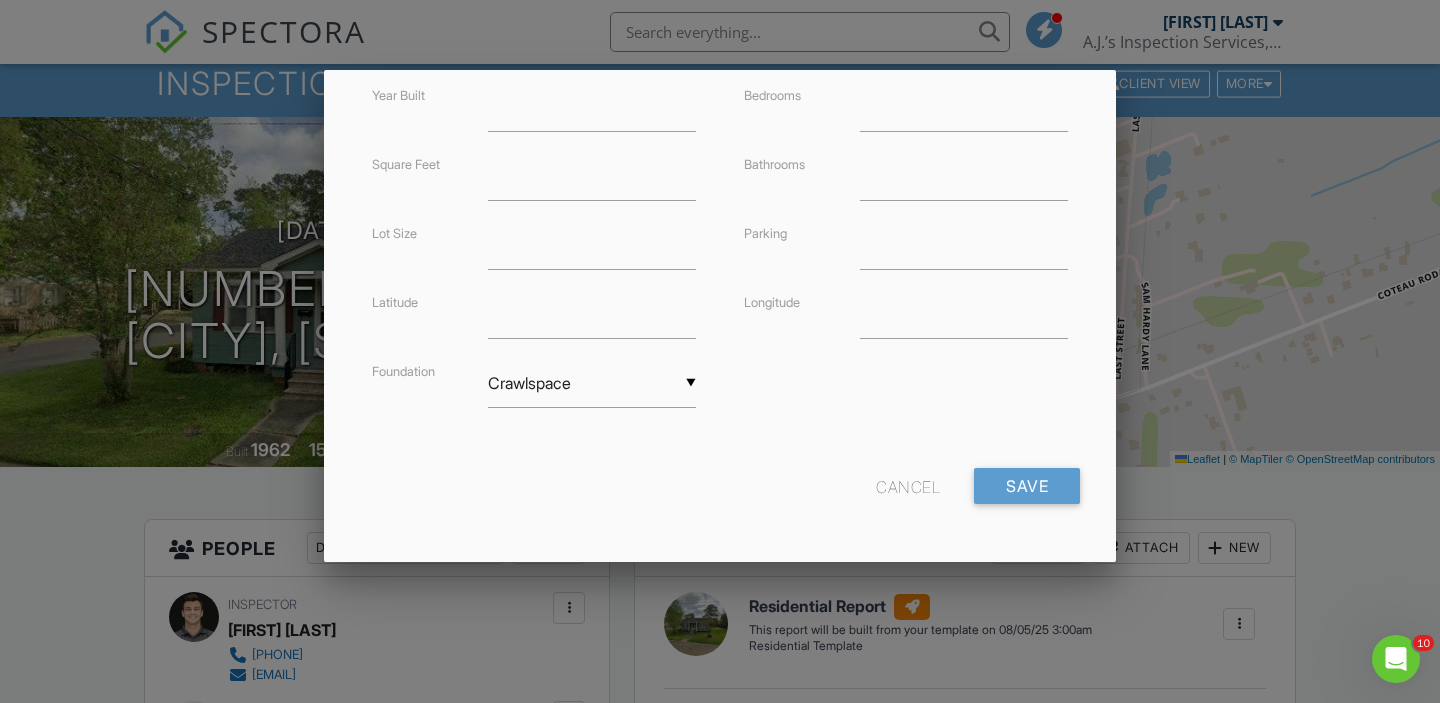 click on "Cancel" at bounding box center (908, 486) 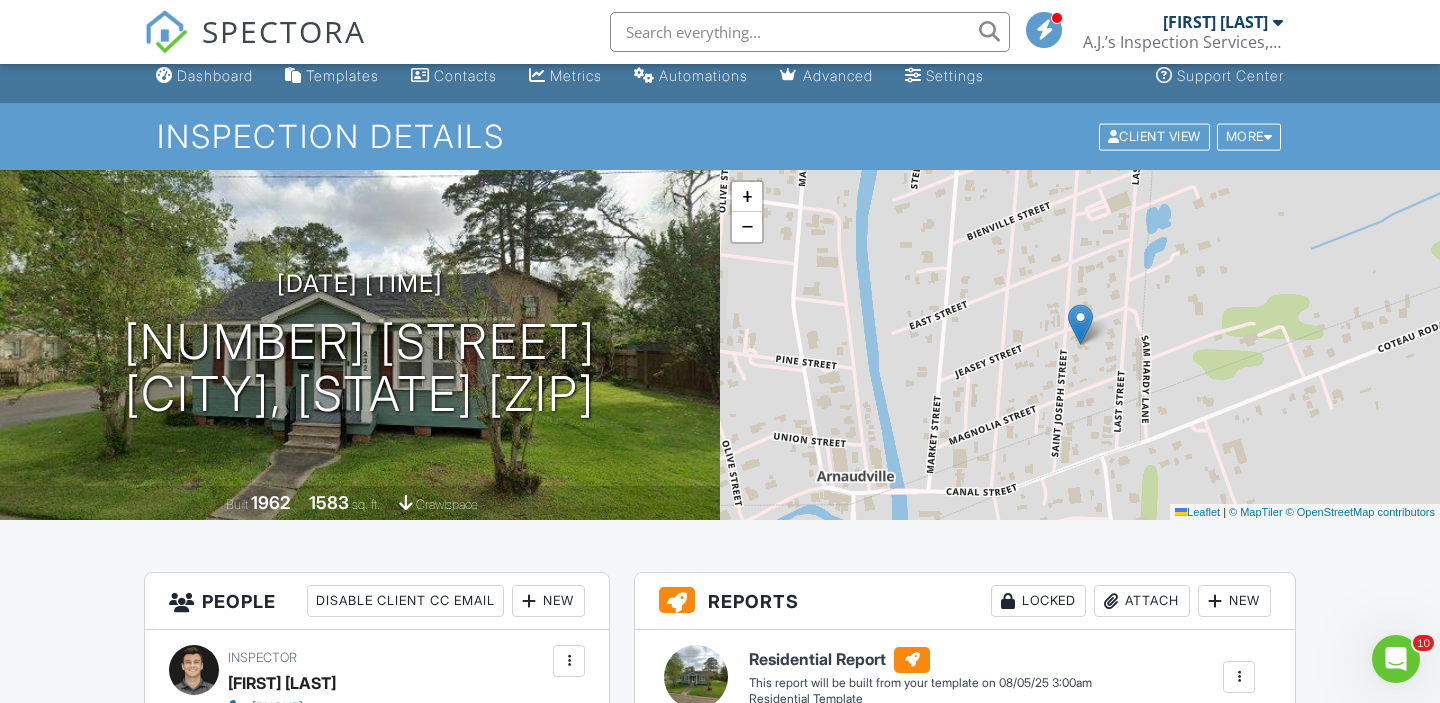 scroll, scrollTop: 9, scrollLeft: 0, axis: vertical 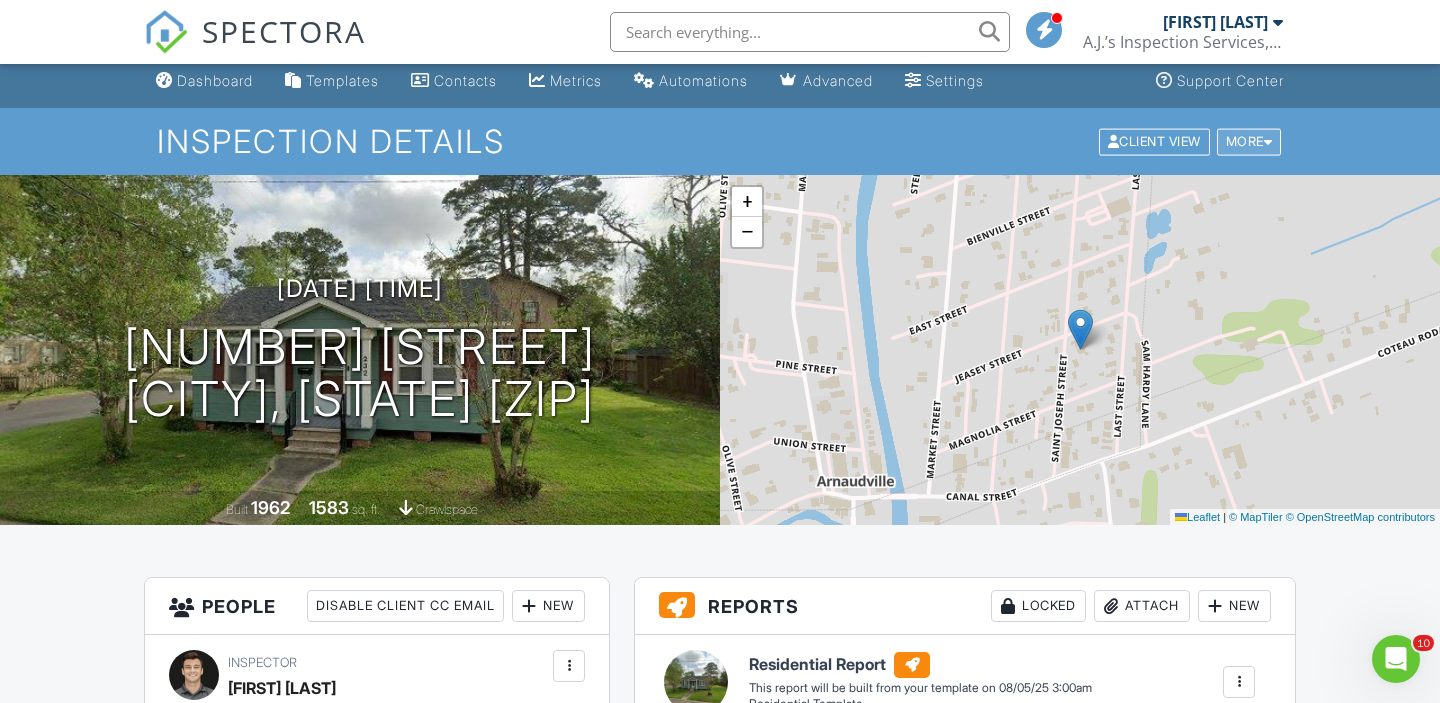 click on "More" at bounding box center [1249, 141] 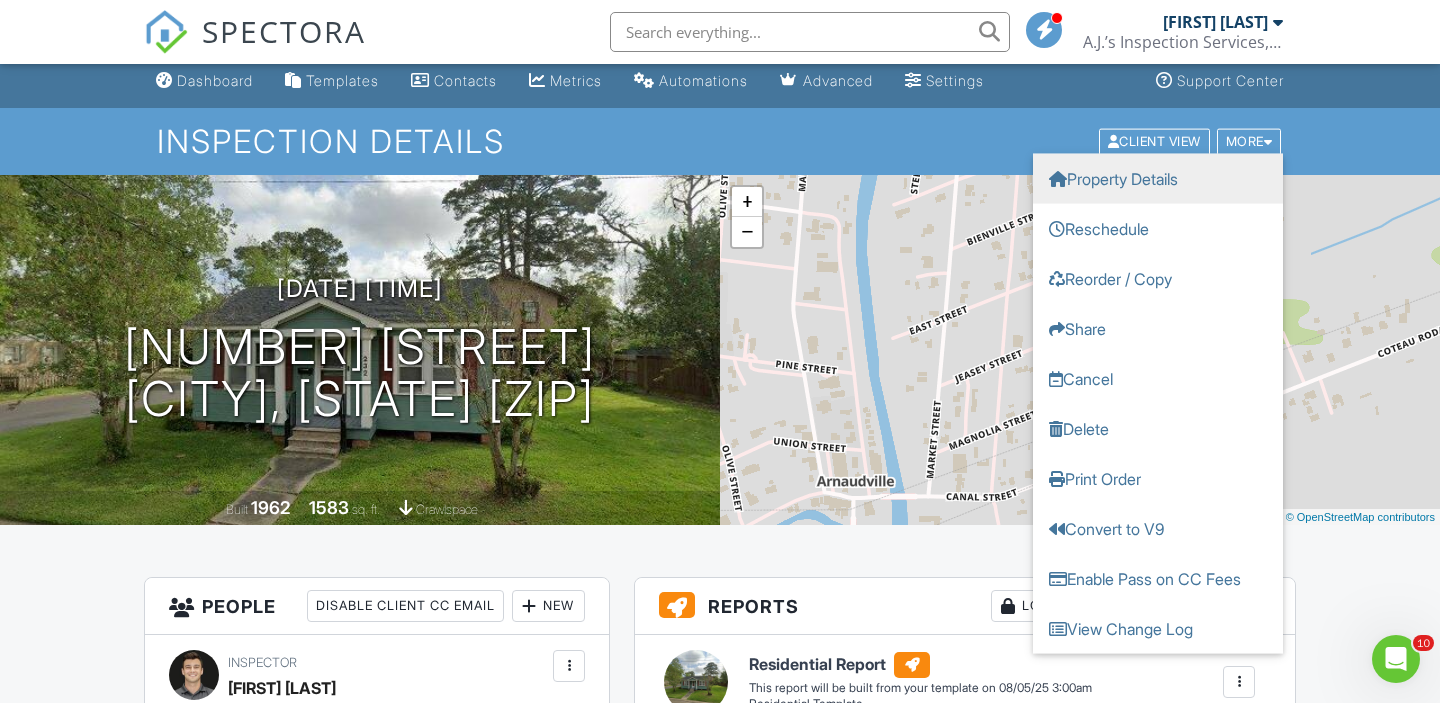 click on "Property Details" at bounding box center (1158, 178) 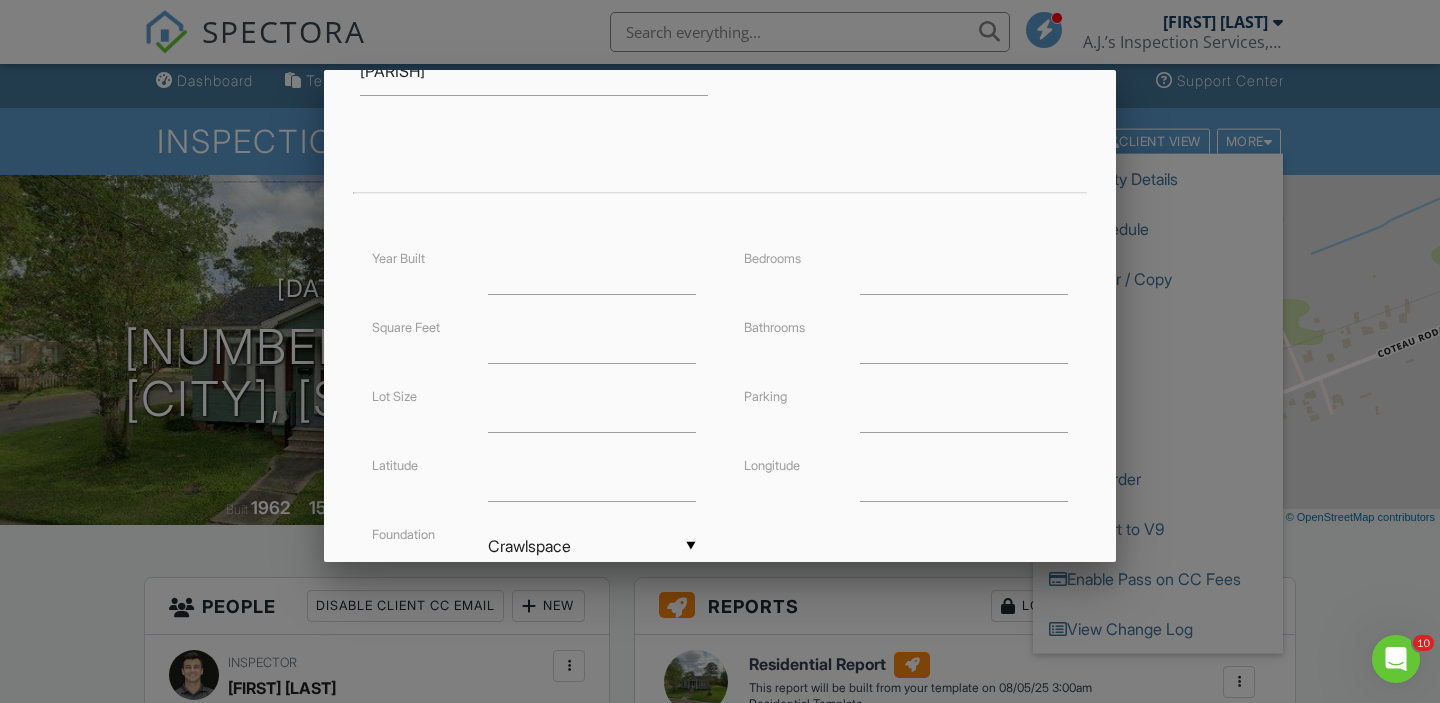 scroll, scrollTop: 492, scrollLeft: 0, axis: vertical 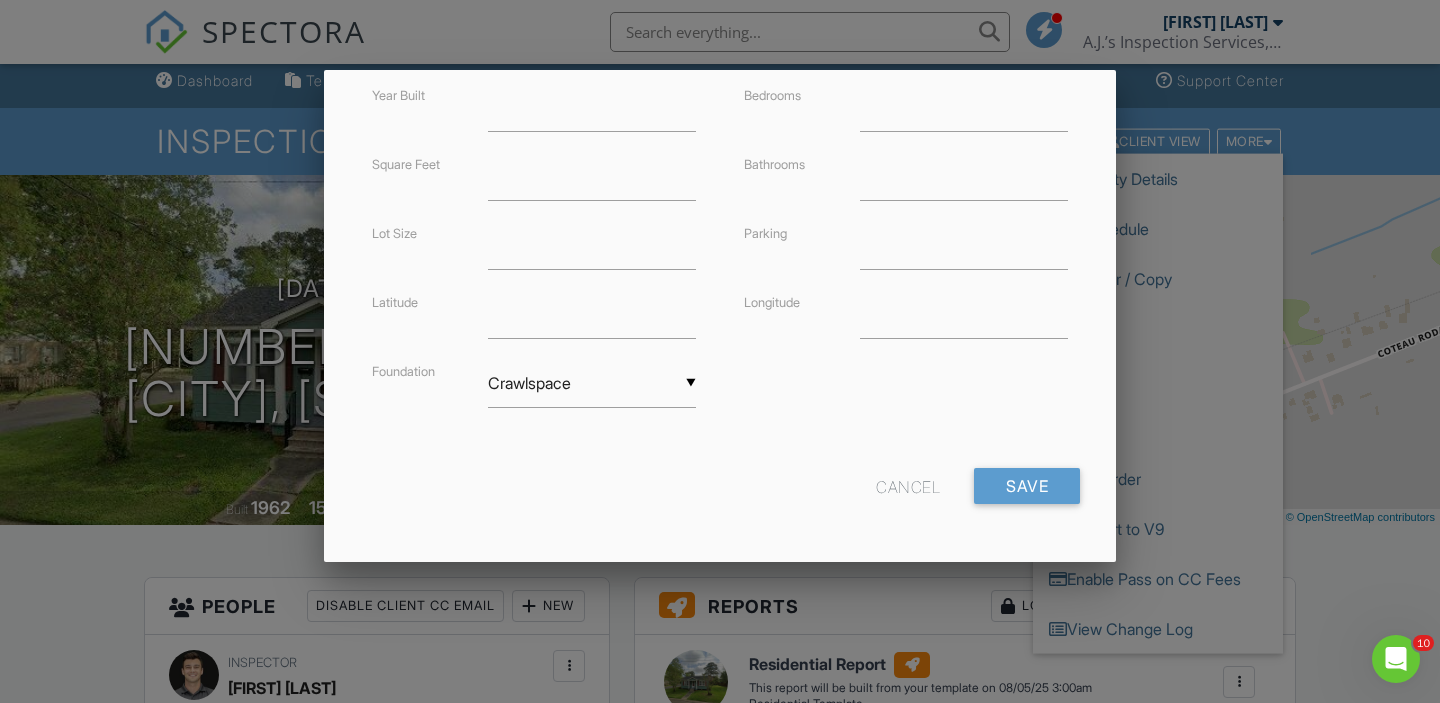 click on "Cancel" at bounding box center [908, 486] 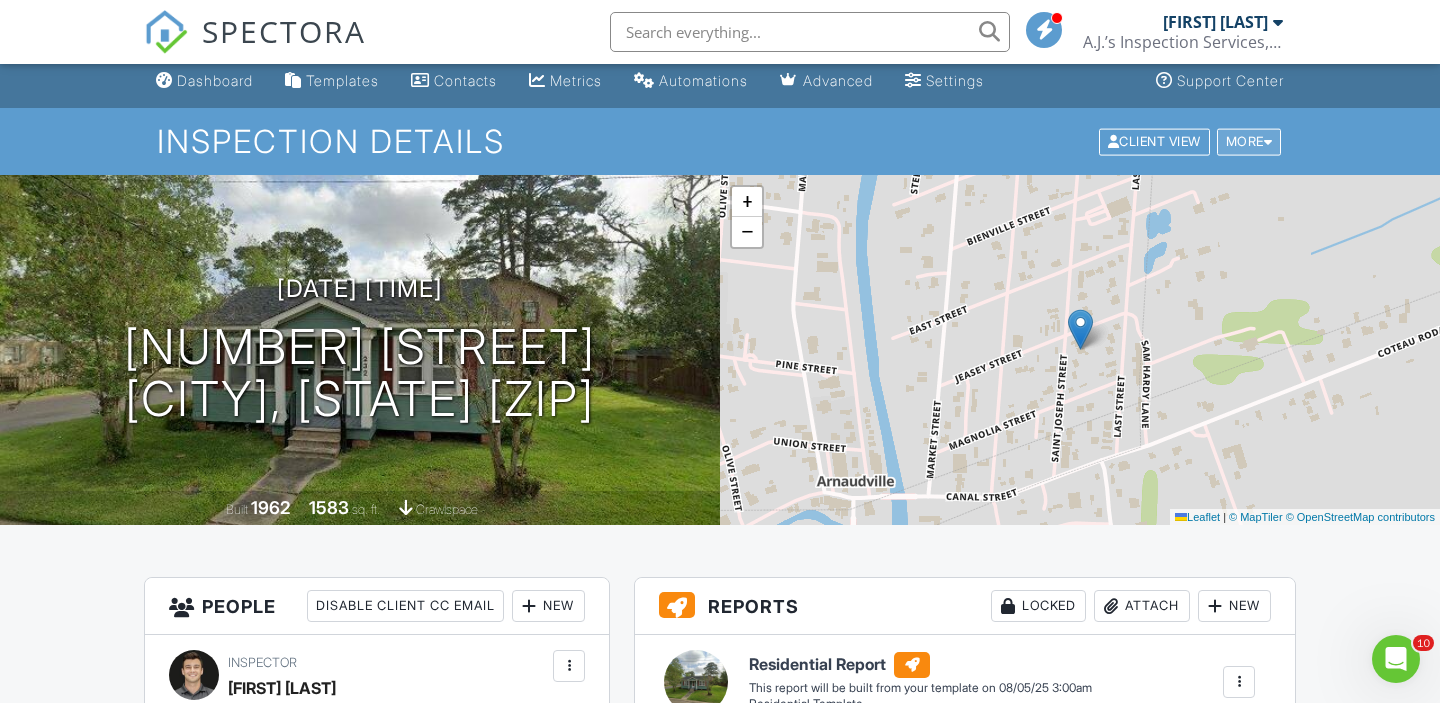 click on "More" at bounding box center (1249, 141) 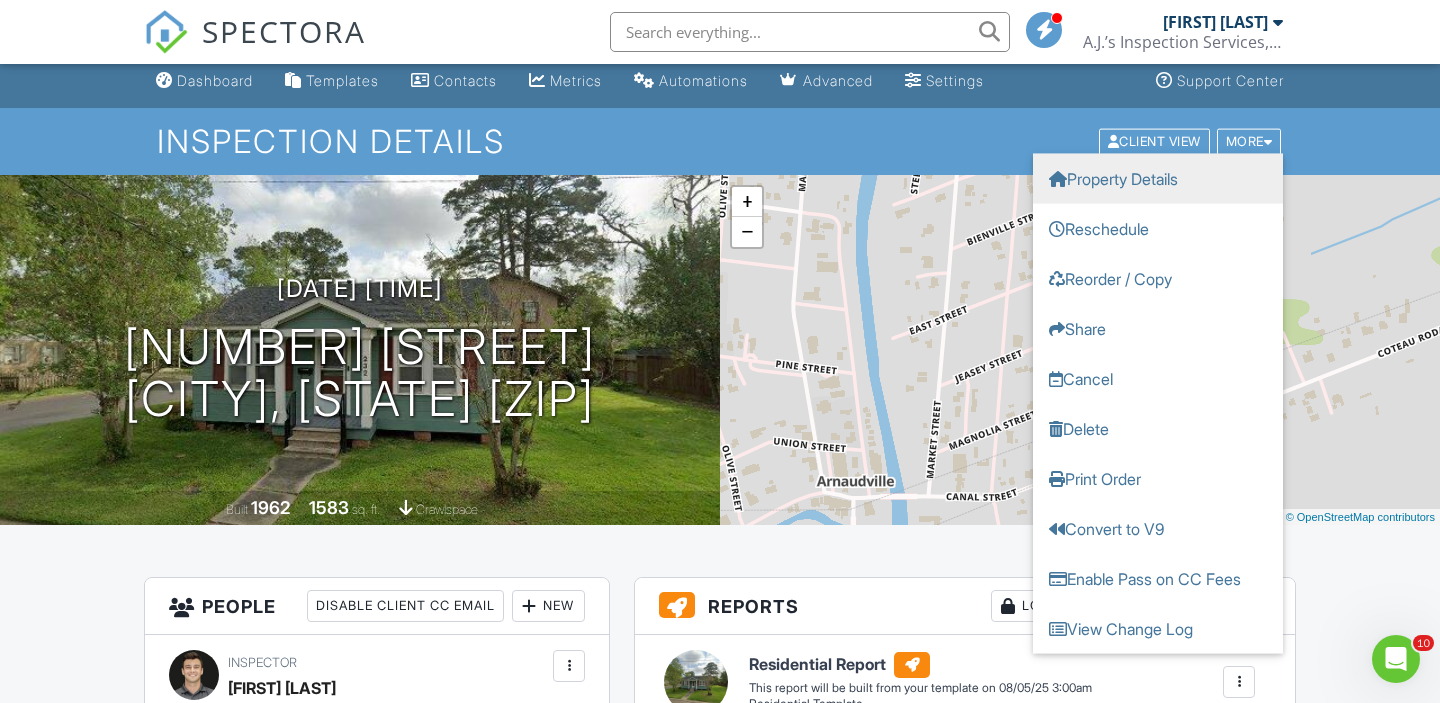click on "Property Details" at bounding box center [1158, 178] 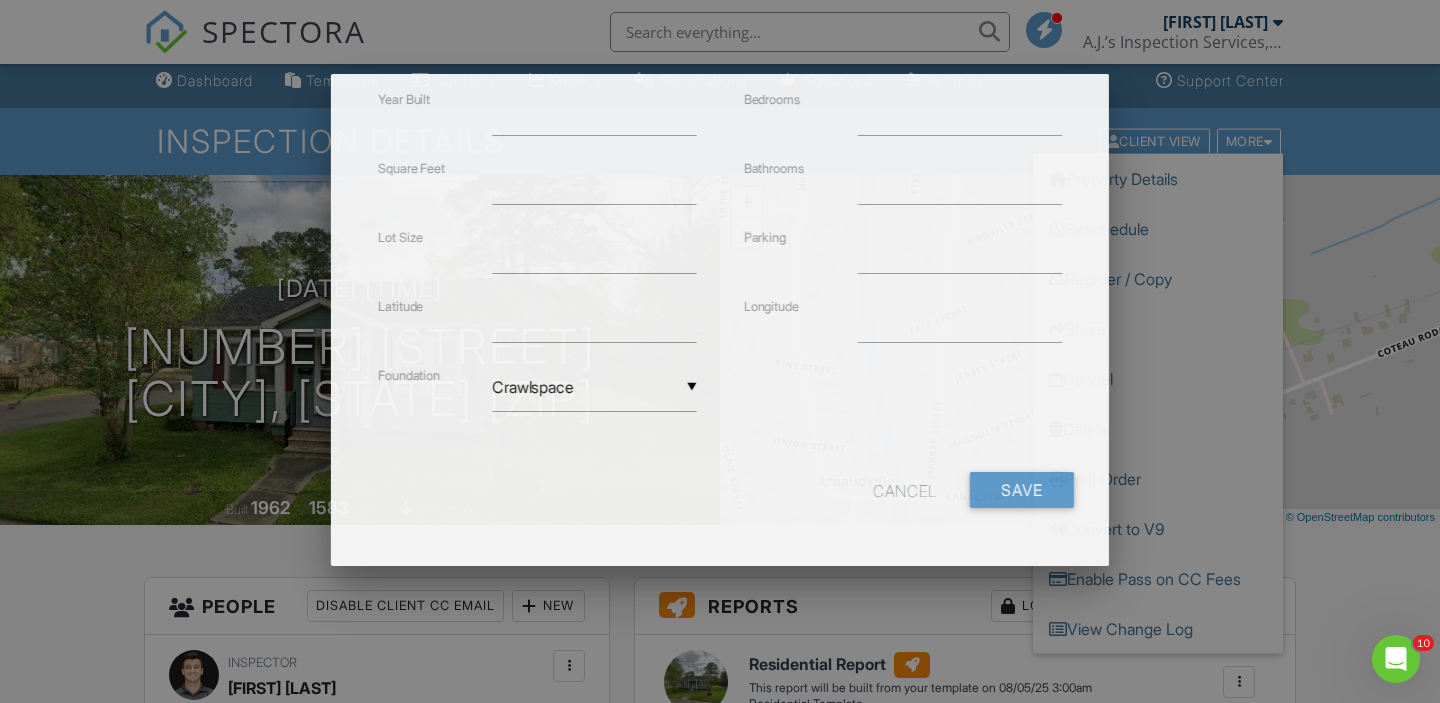 scroll, scrollTop: 0, scrollLeft: 0, axis: both 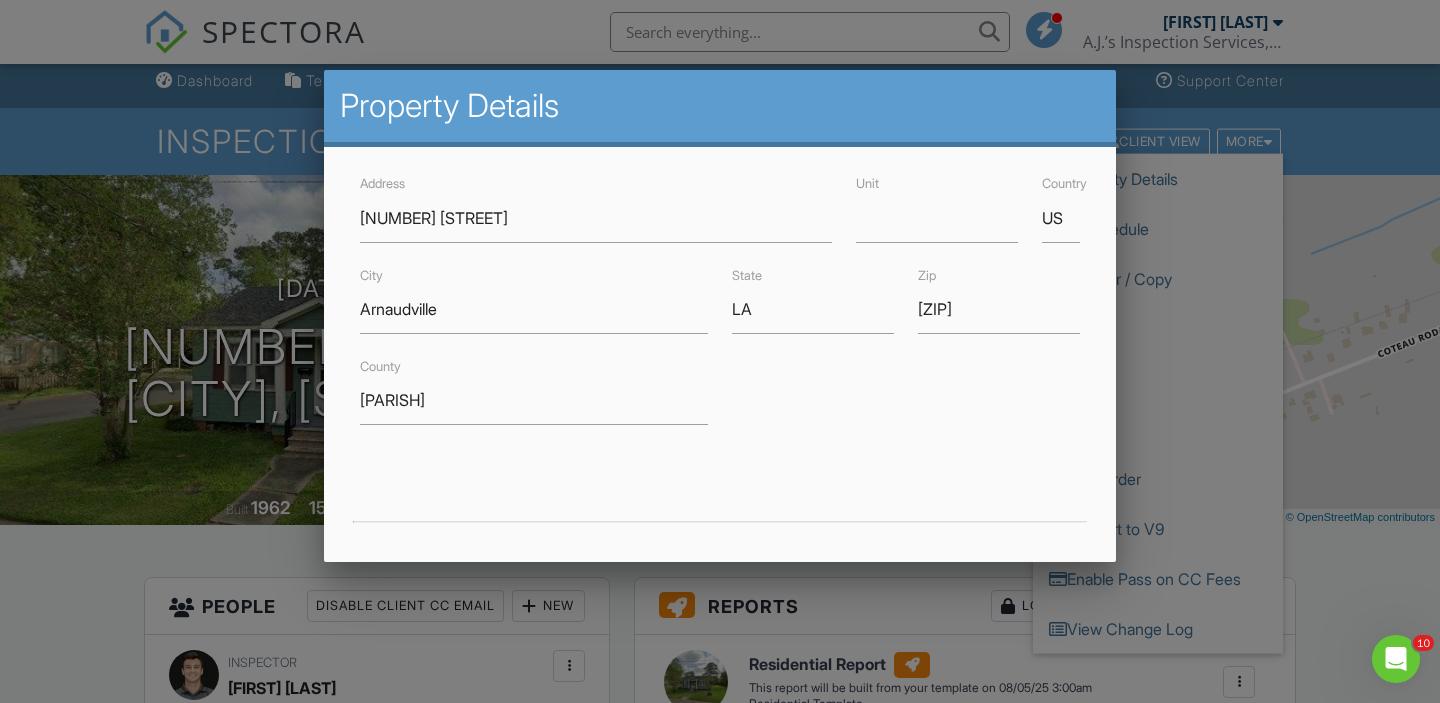 click on "Address
234 St Joseph St
Unit
Country
US
City
Arnaudville
State
LA
Zip
70512
County
St. Landry Parish
Incorrect data? Disable Google/Zillow lookups.
Year Built
Square Feet
Lot Size
Latitude
Foundation
▼ Crawlspace Basement Slab Crawlspace
Basement
Slab
Crawlspace
Bedrooms
Bathrooms
Parking
Longitude
Cancel
Save" at bounding box center (720, 591) 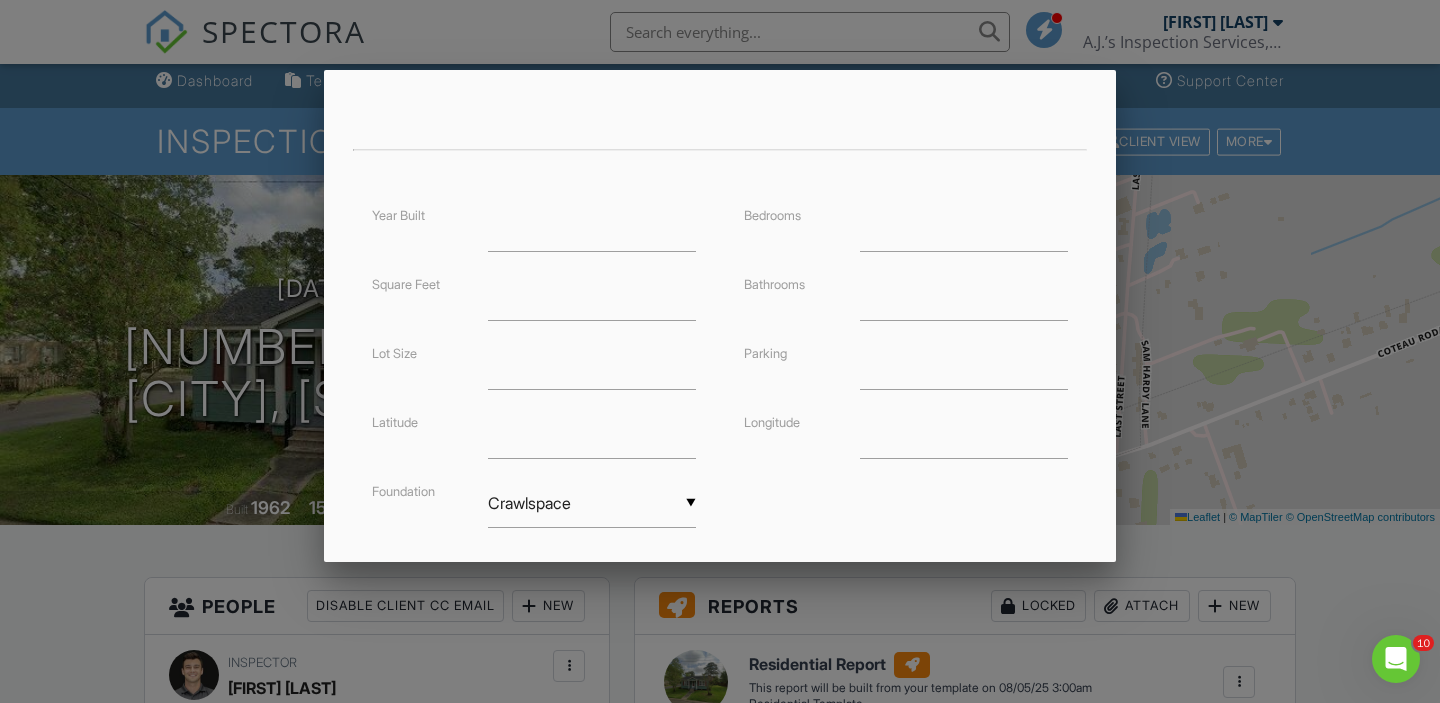 scroll, scrollTop: 322, scrollLeft: 0, axis: vertical 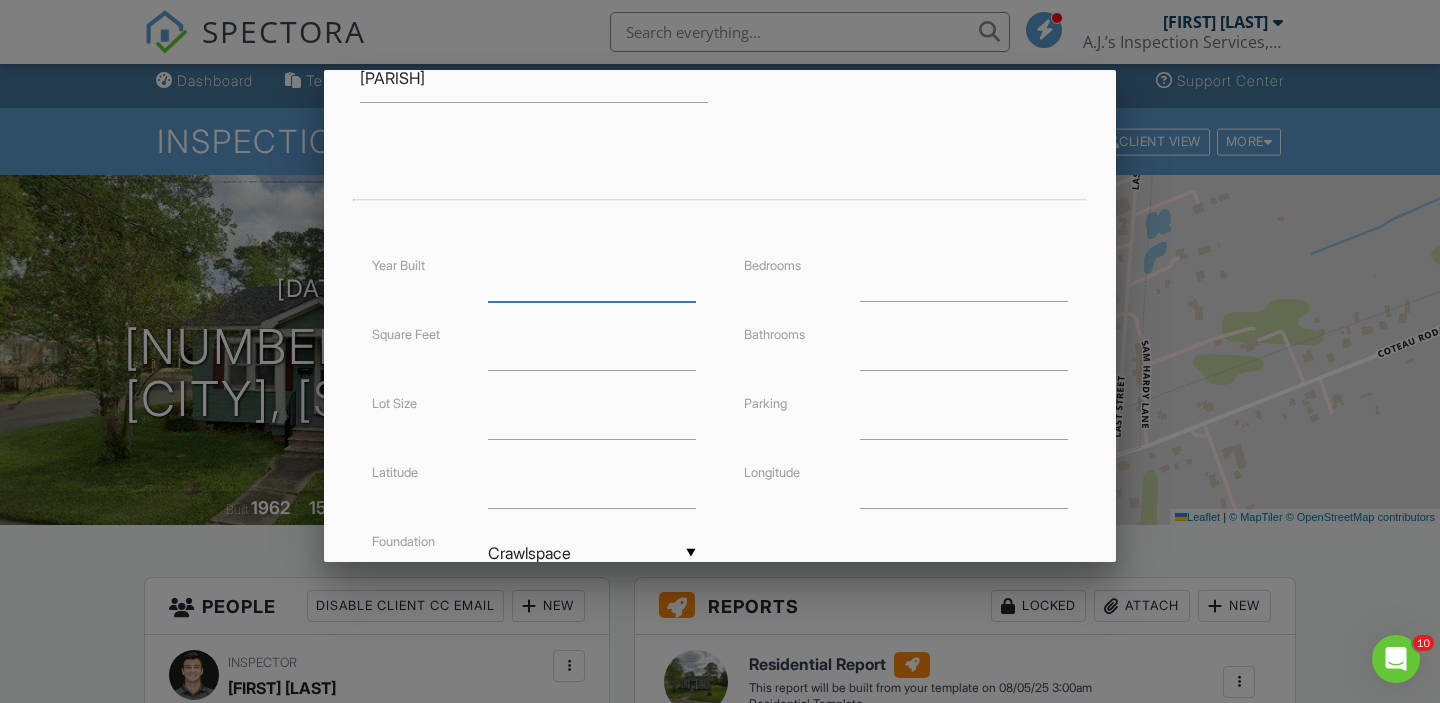click at bounding box center [592, 277] 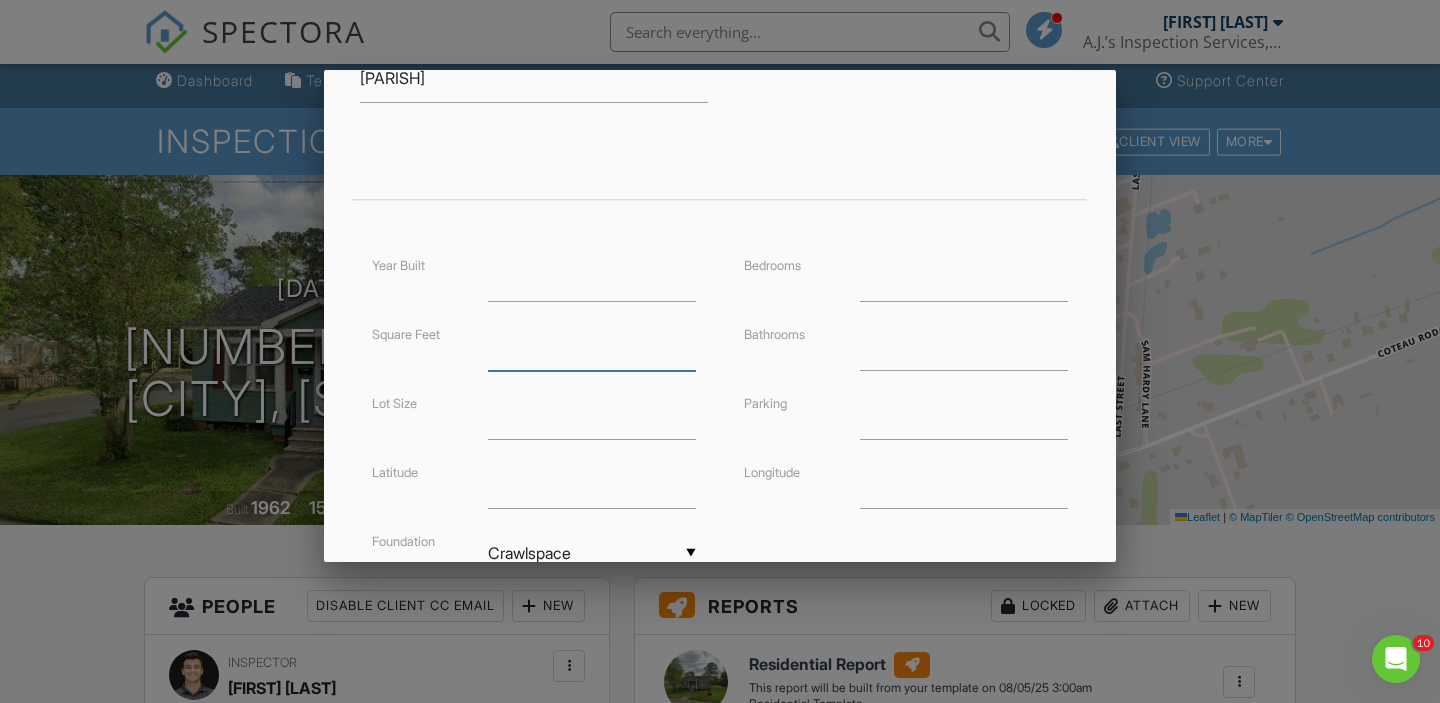 click at bounding box center (592, 346) 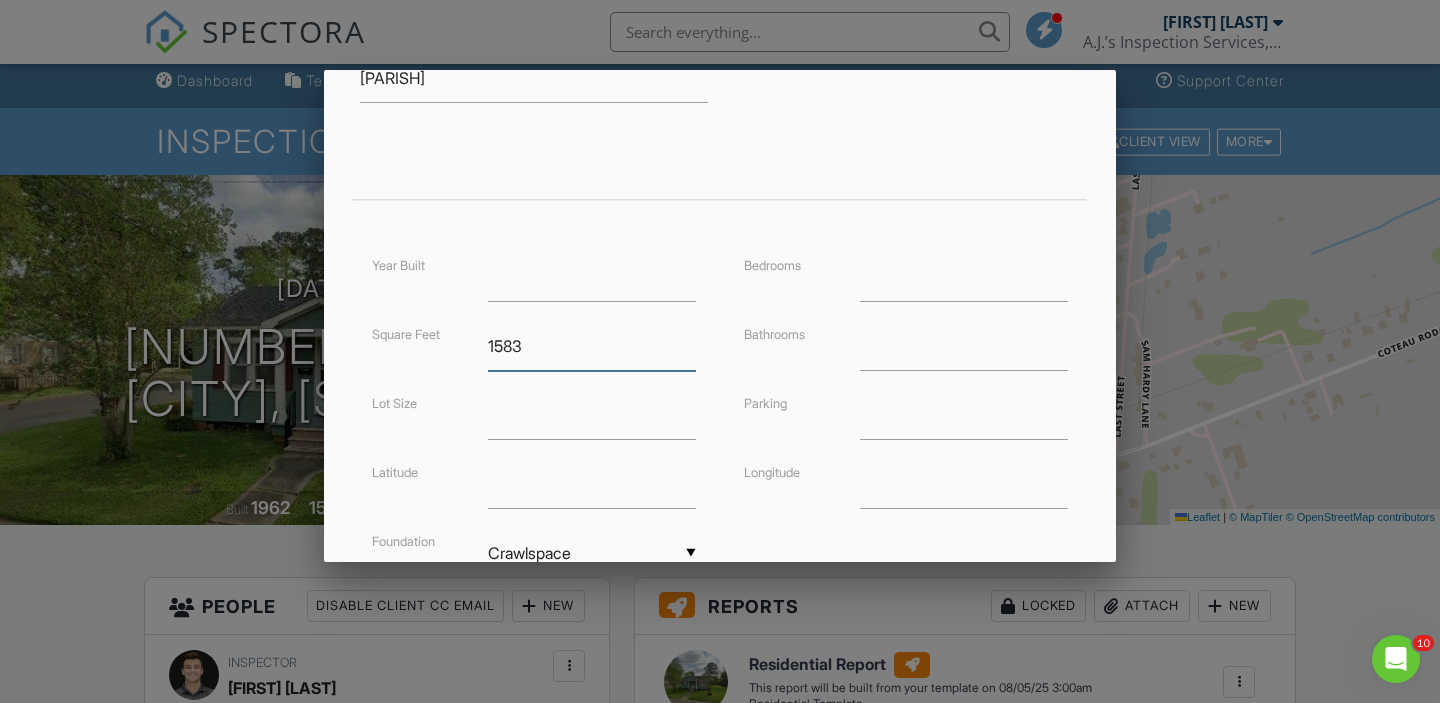 type on "1583" 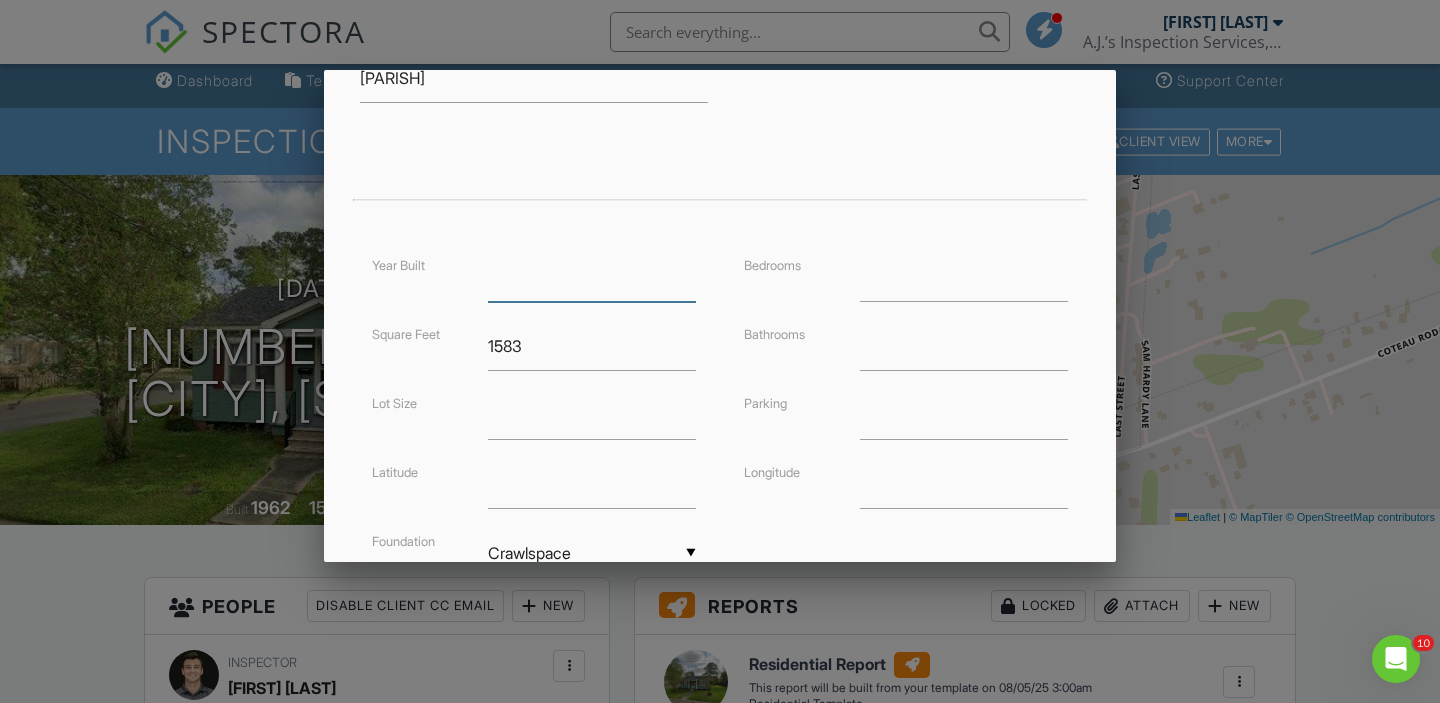 click at bounding box center (592, 277) 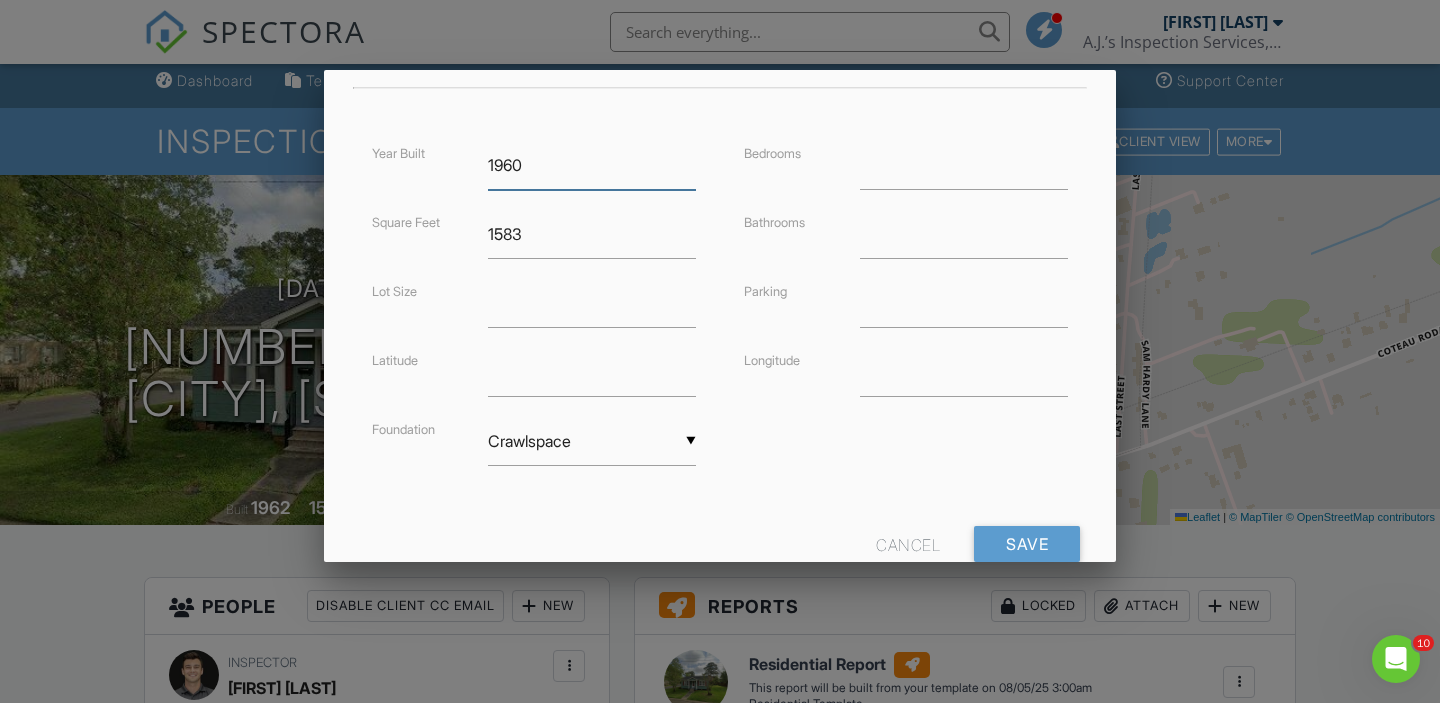 scroll, scrollTop: 492, scrollLeft: 0, axis: vertical 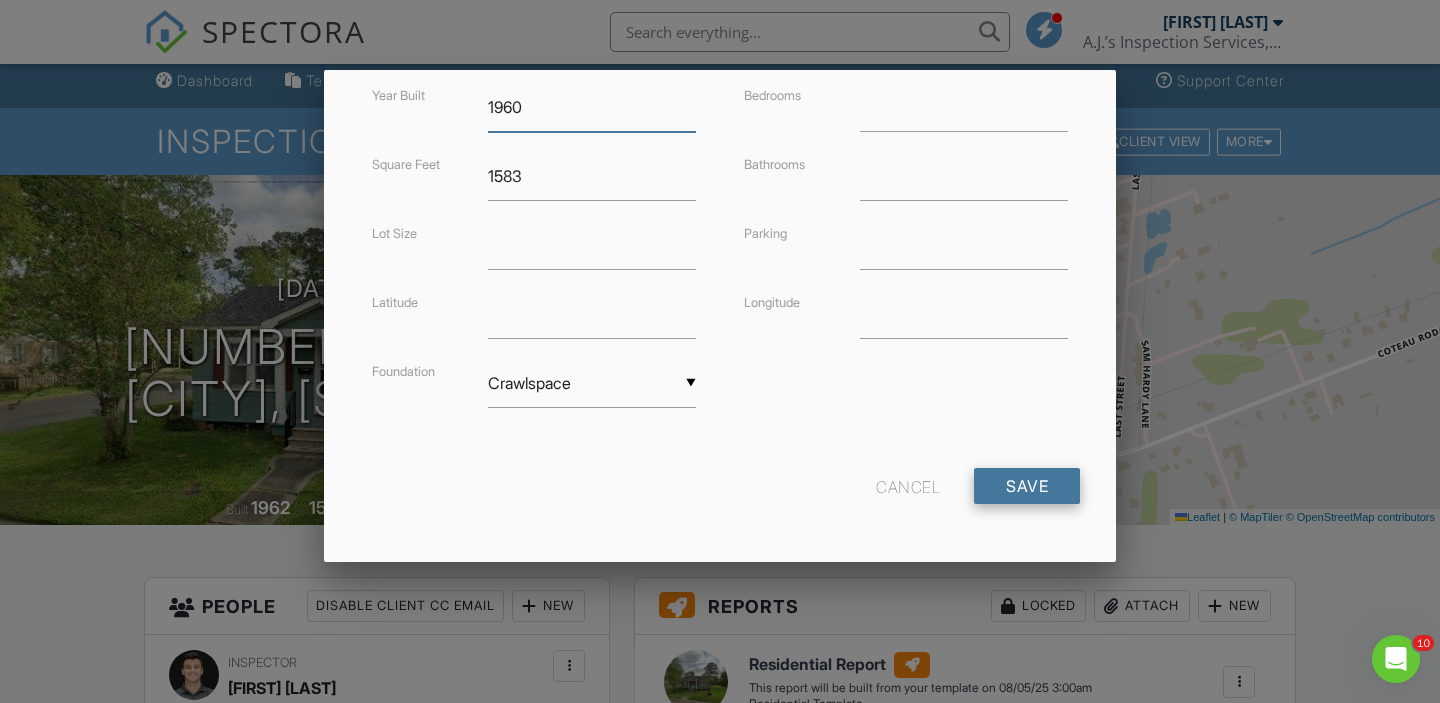 type on "1960" 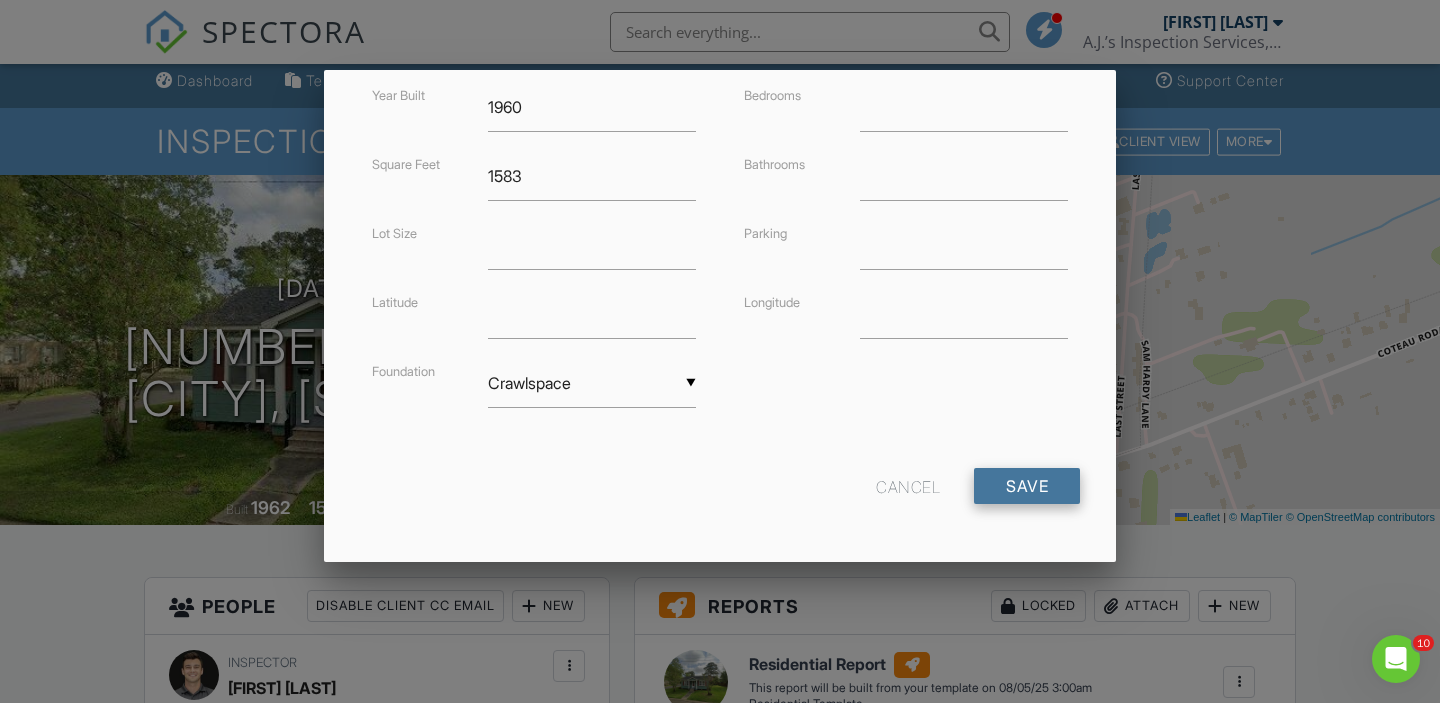 click on "Save" at bounding box center (1027, 486) 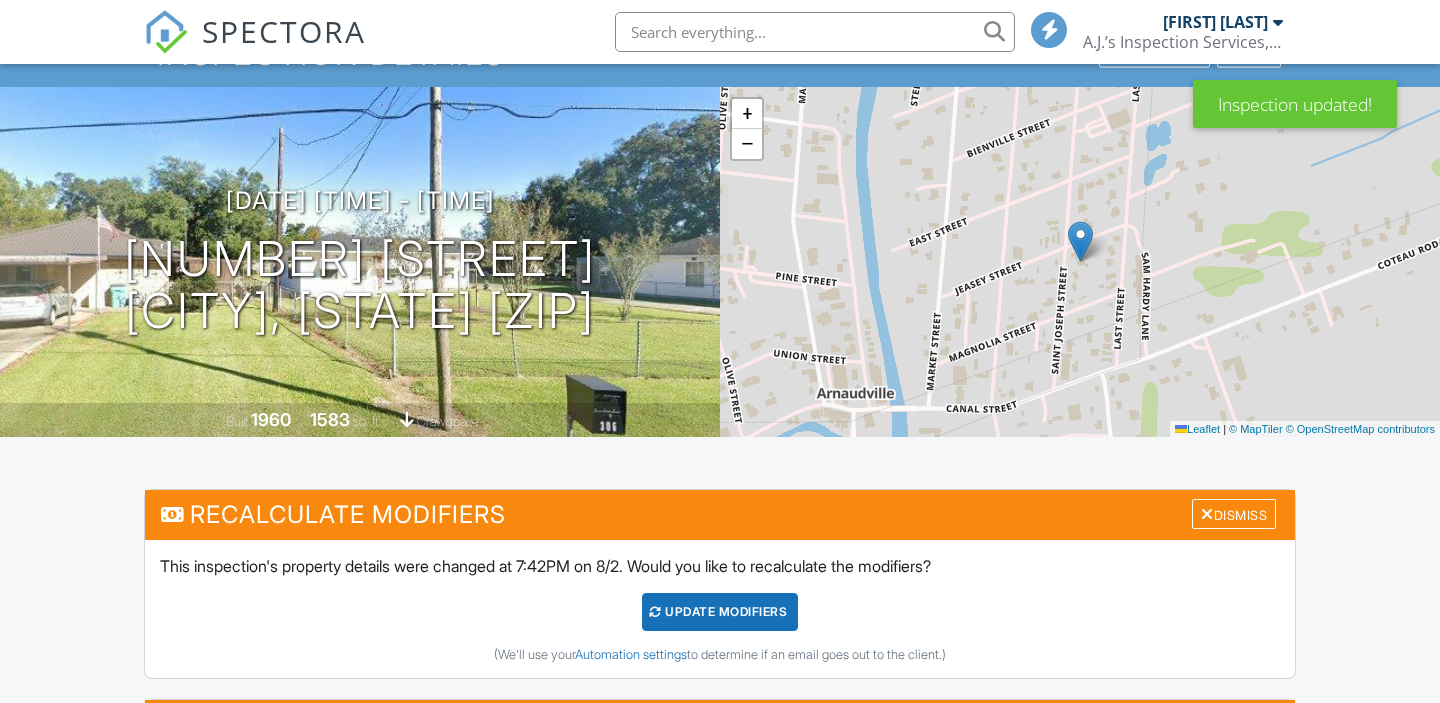 scroll, scrollTop: 117, scrollLeft: 0, axis: vertical 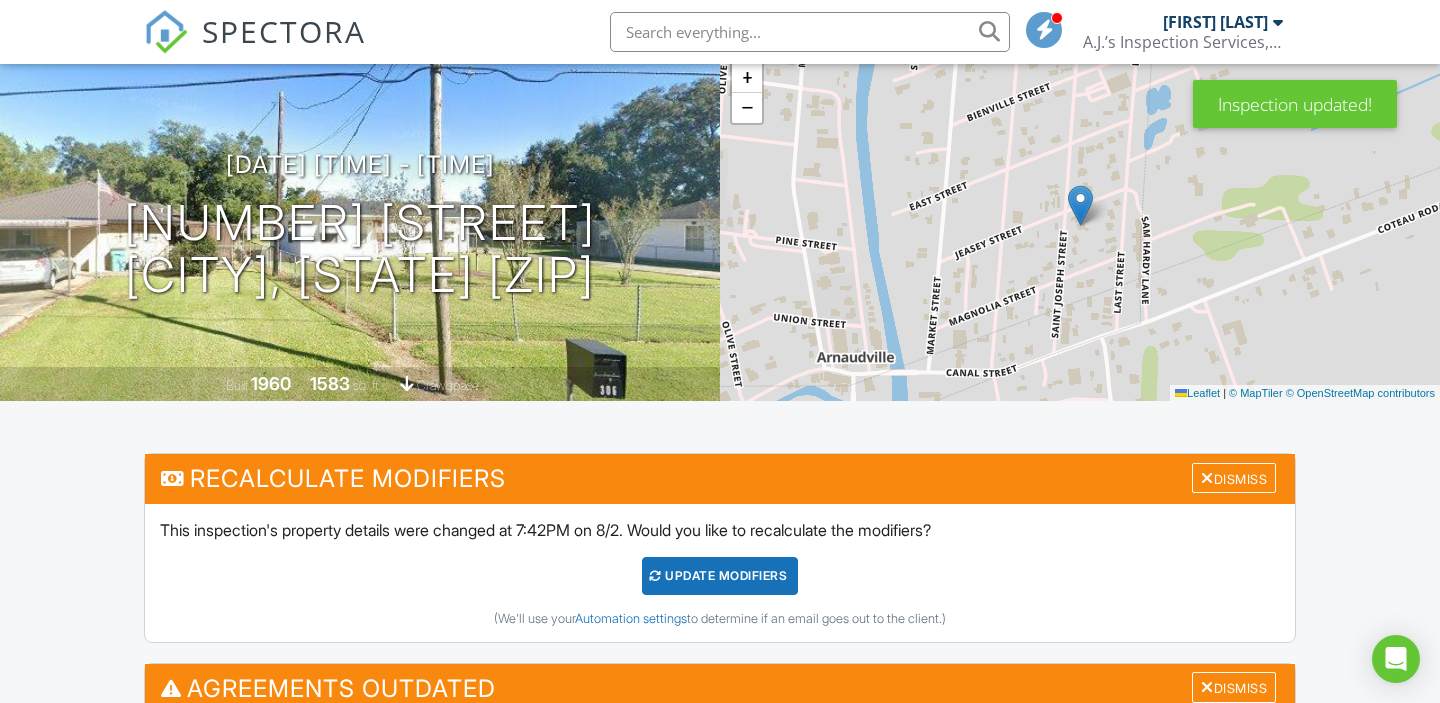 click on "UPDATE Modifiers" at bounding box center (720, 576) 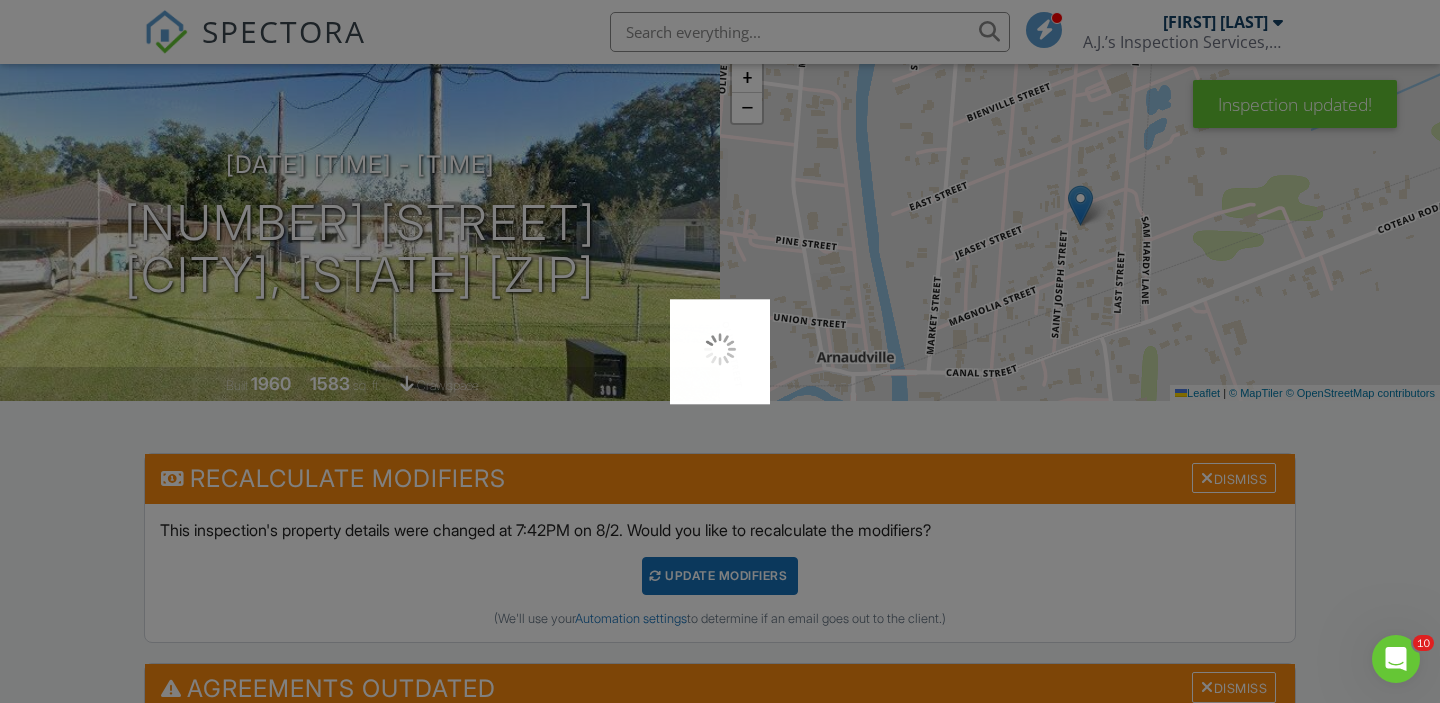 scroll, scrollTop: 0, scrollLeft: 0, axis: both 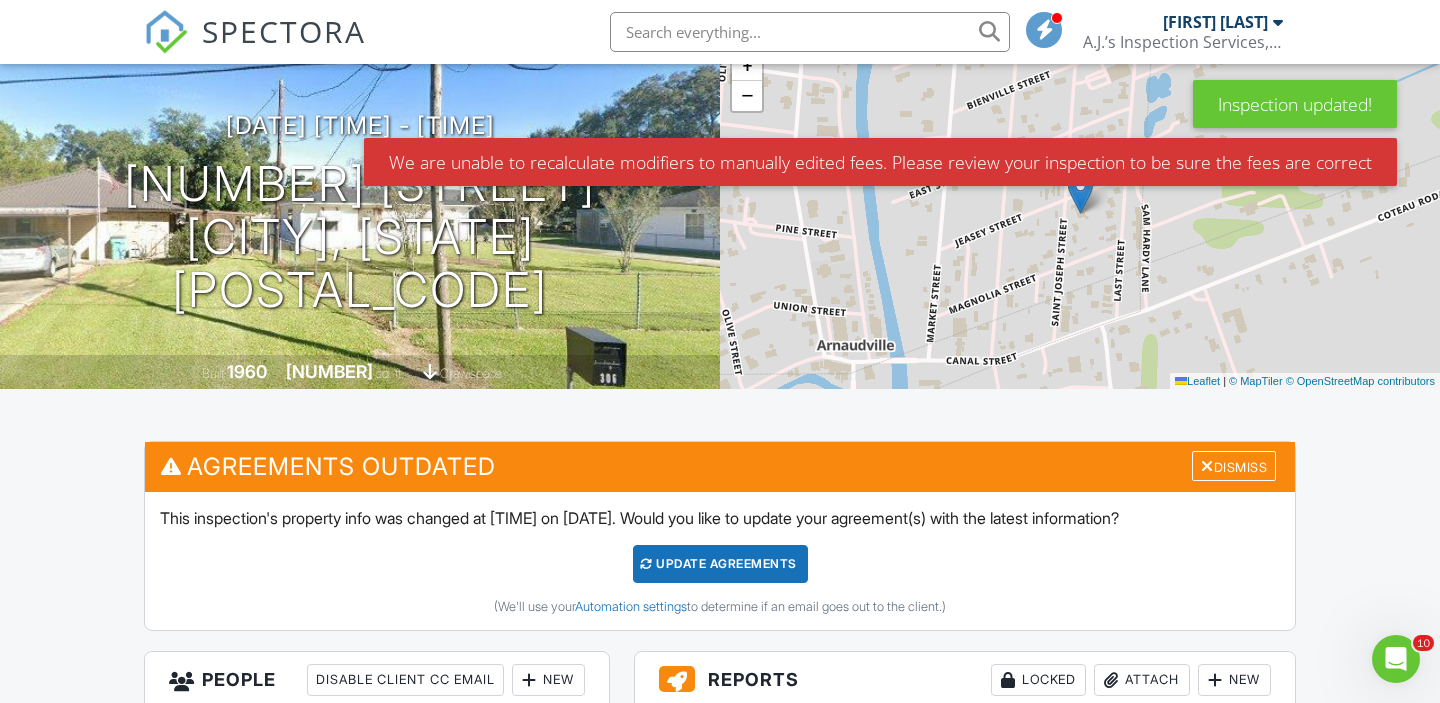 click on "Update Agreements" at bounding box center [720, 564] 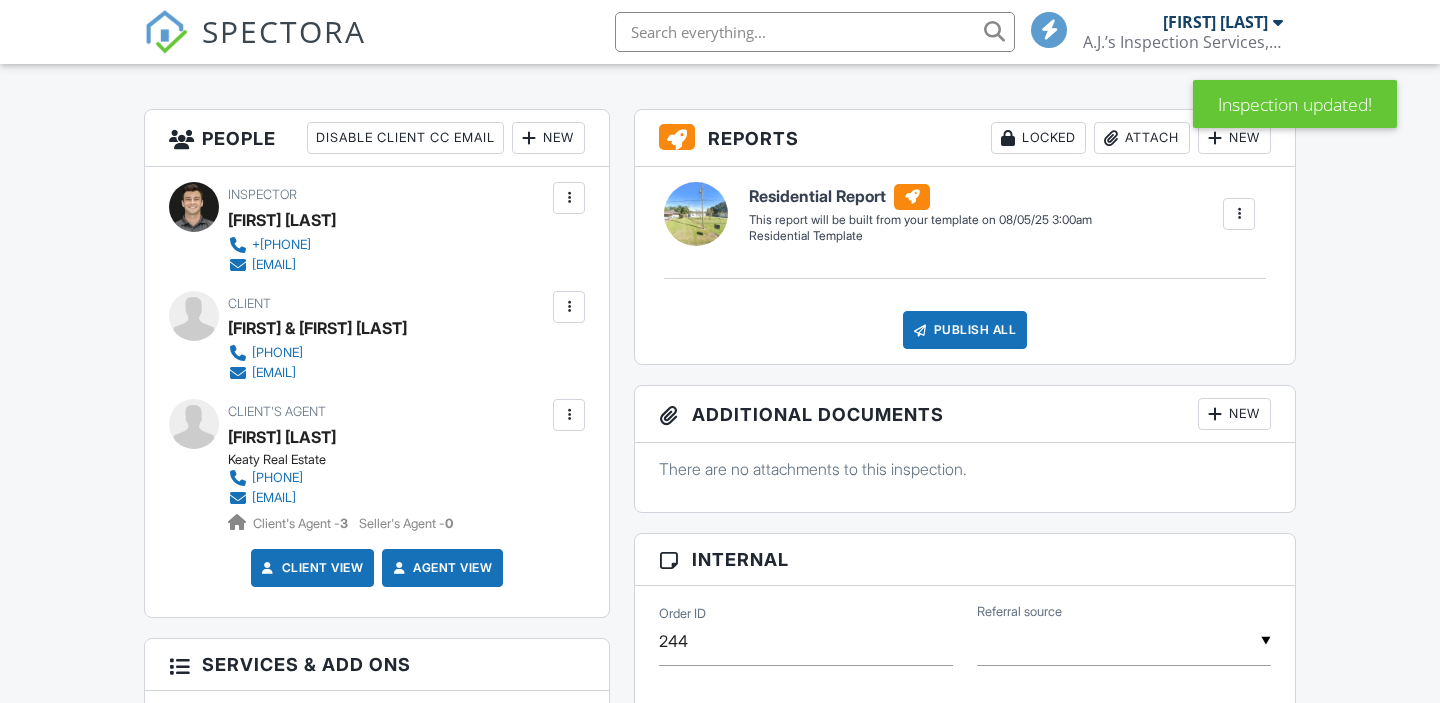 scroll, scrollTop: 0, scrollLeft: 0, axis: both 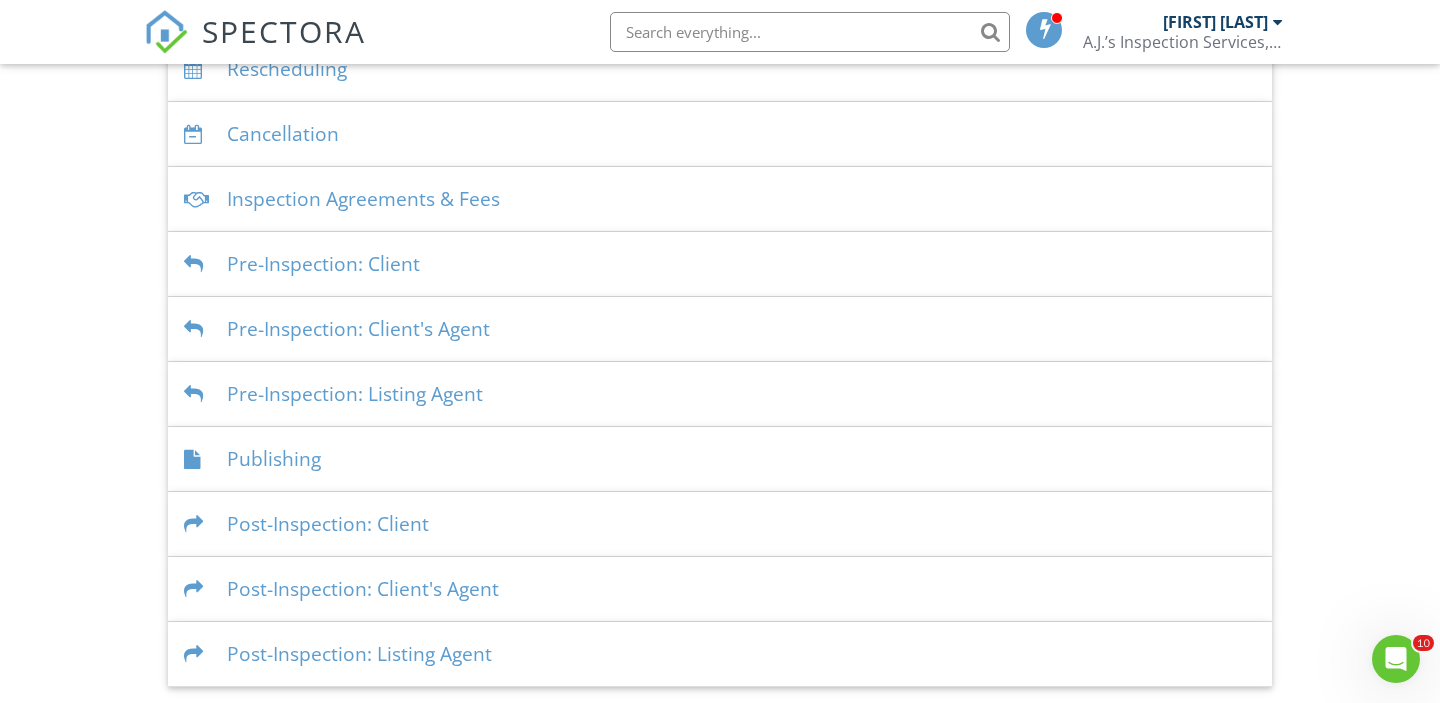 click at bounding box center (197, 264) 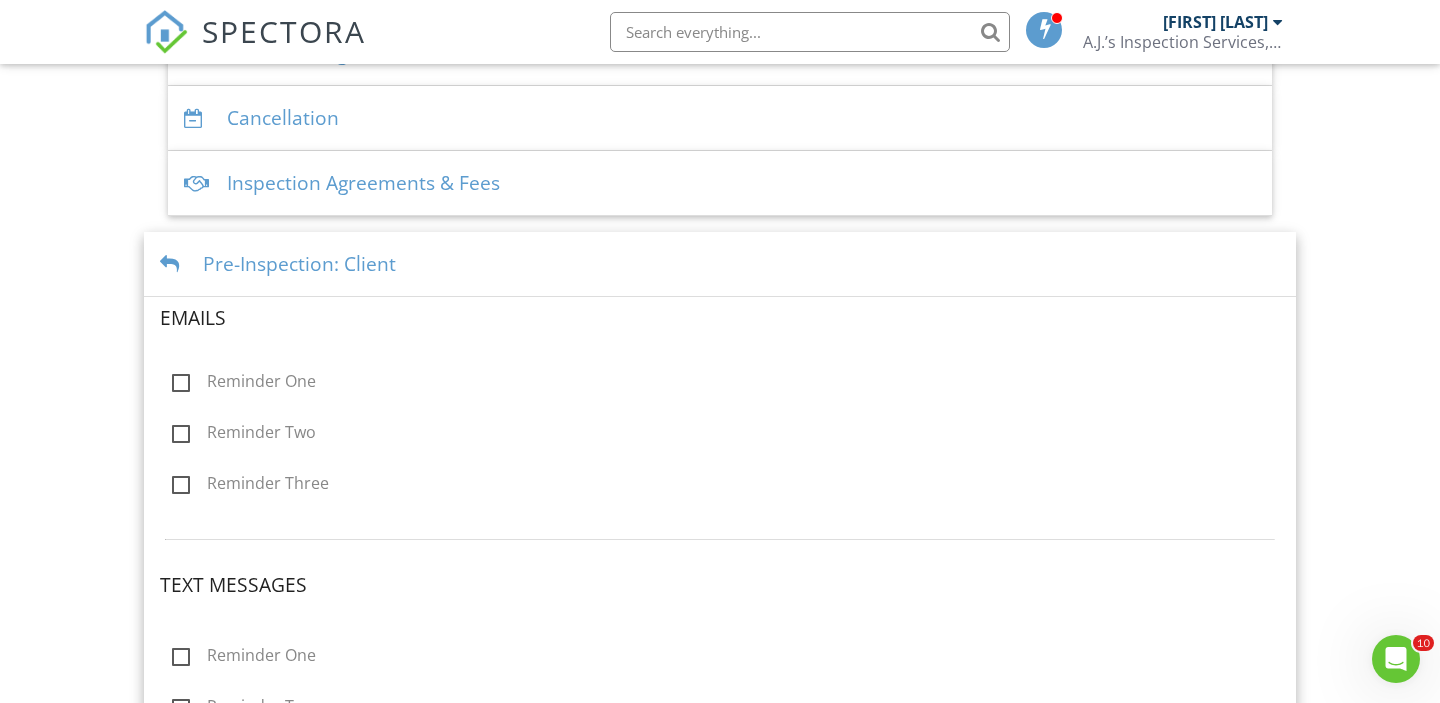 click at bounding box center (173, 264) 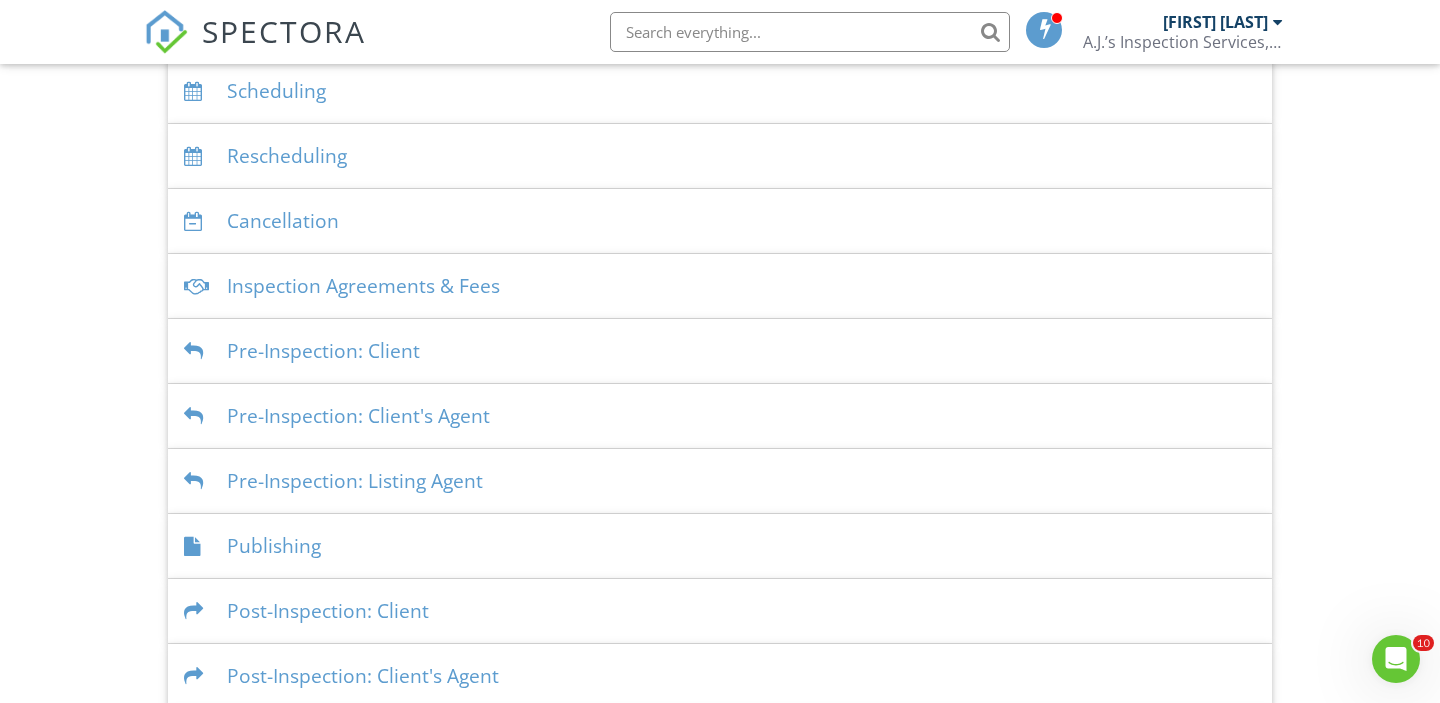 scroll, scrollTop: 414, scrollLeft: 0, axis: vertical 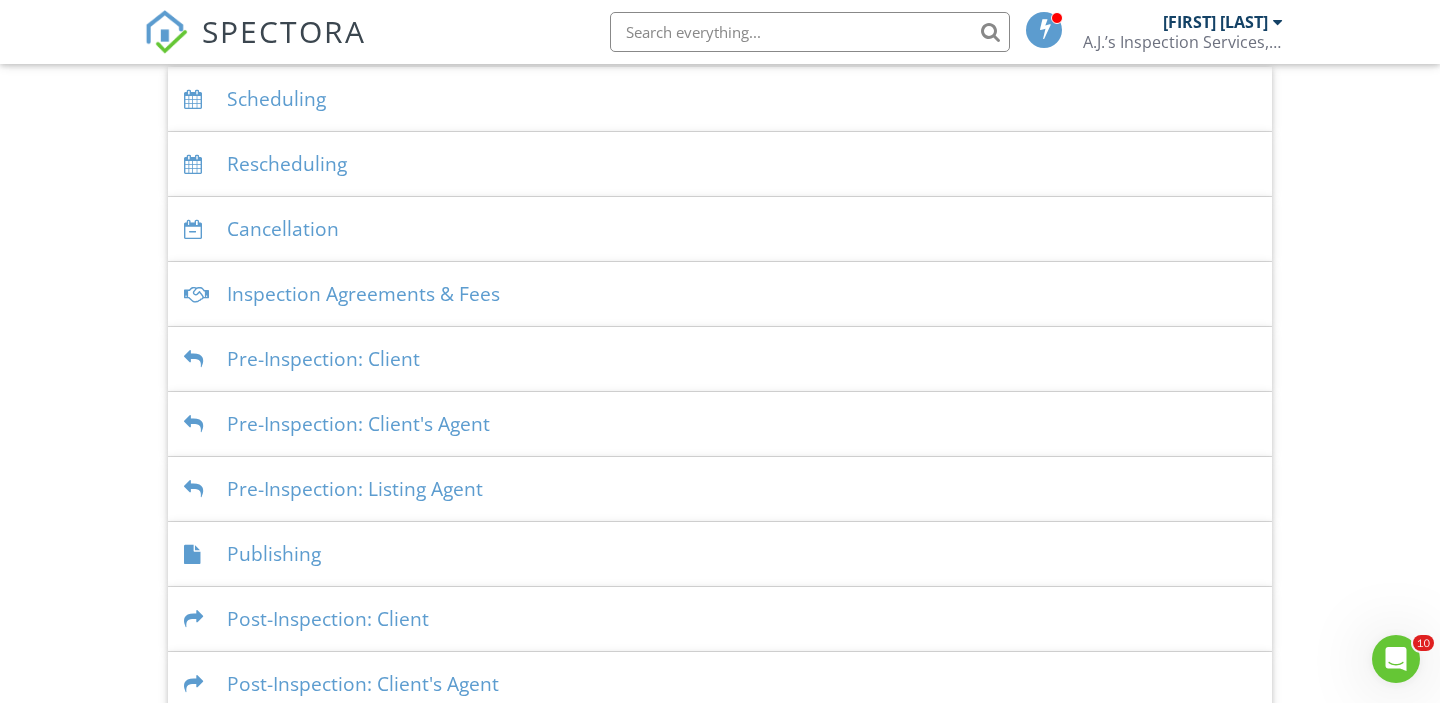 click on "Scheduling" at bounding box center (720, 99) 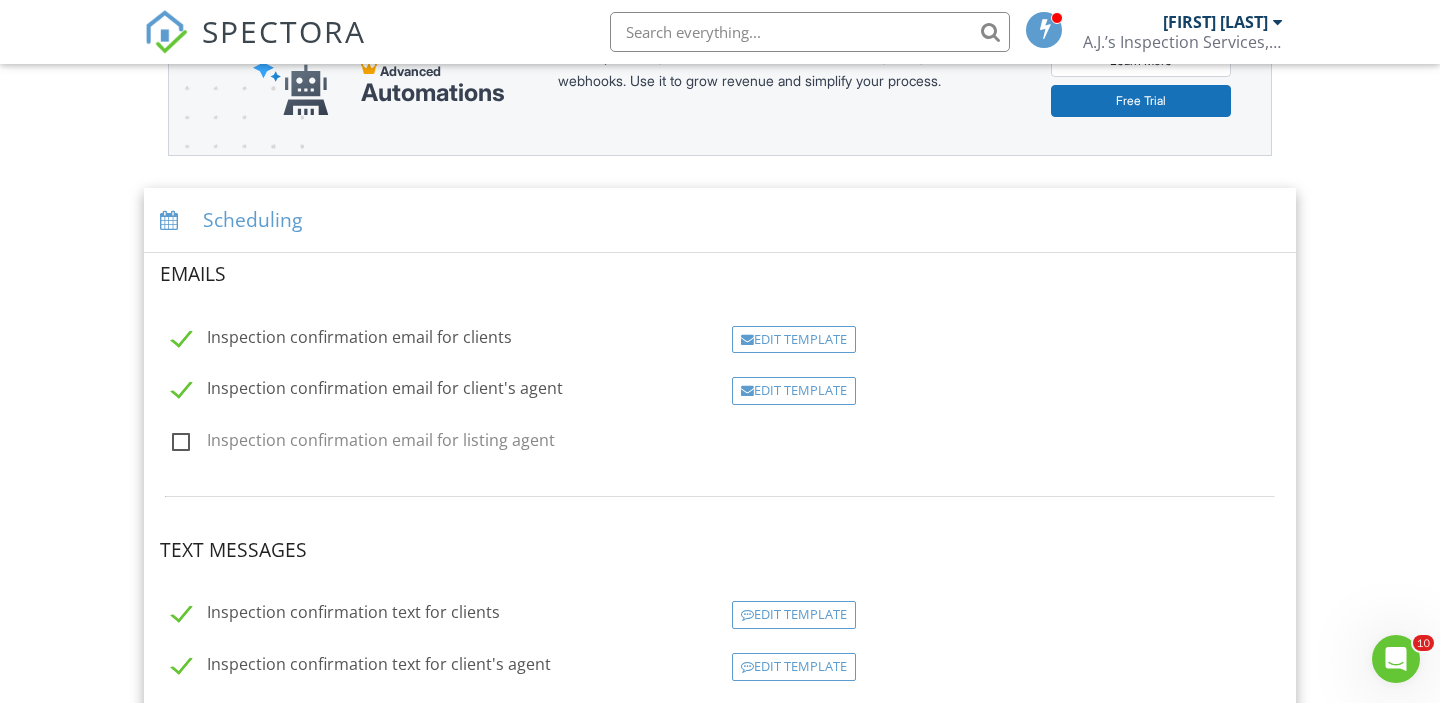 scroll, scrollTop: 291, scrollLeft: 0, axis: vertical 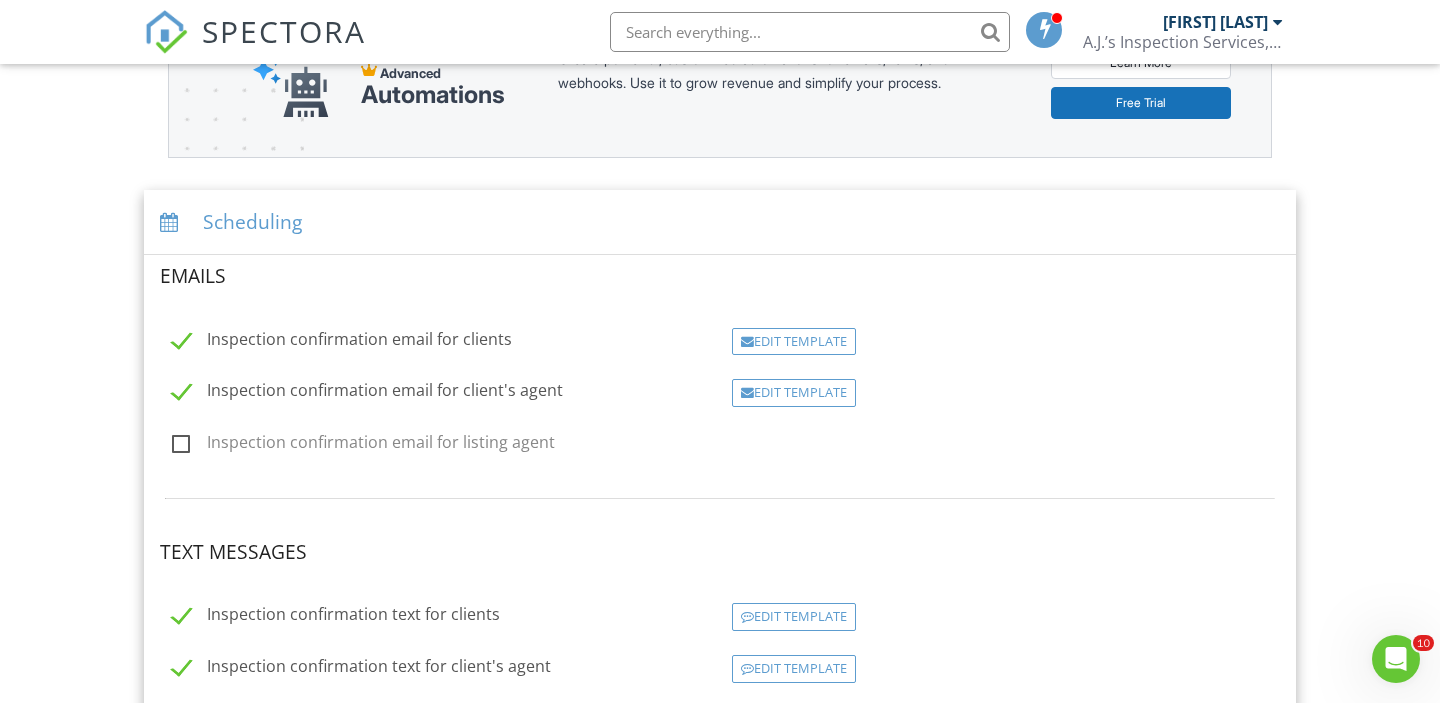 click on "Scheduling" at bounding box center [720, 222] 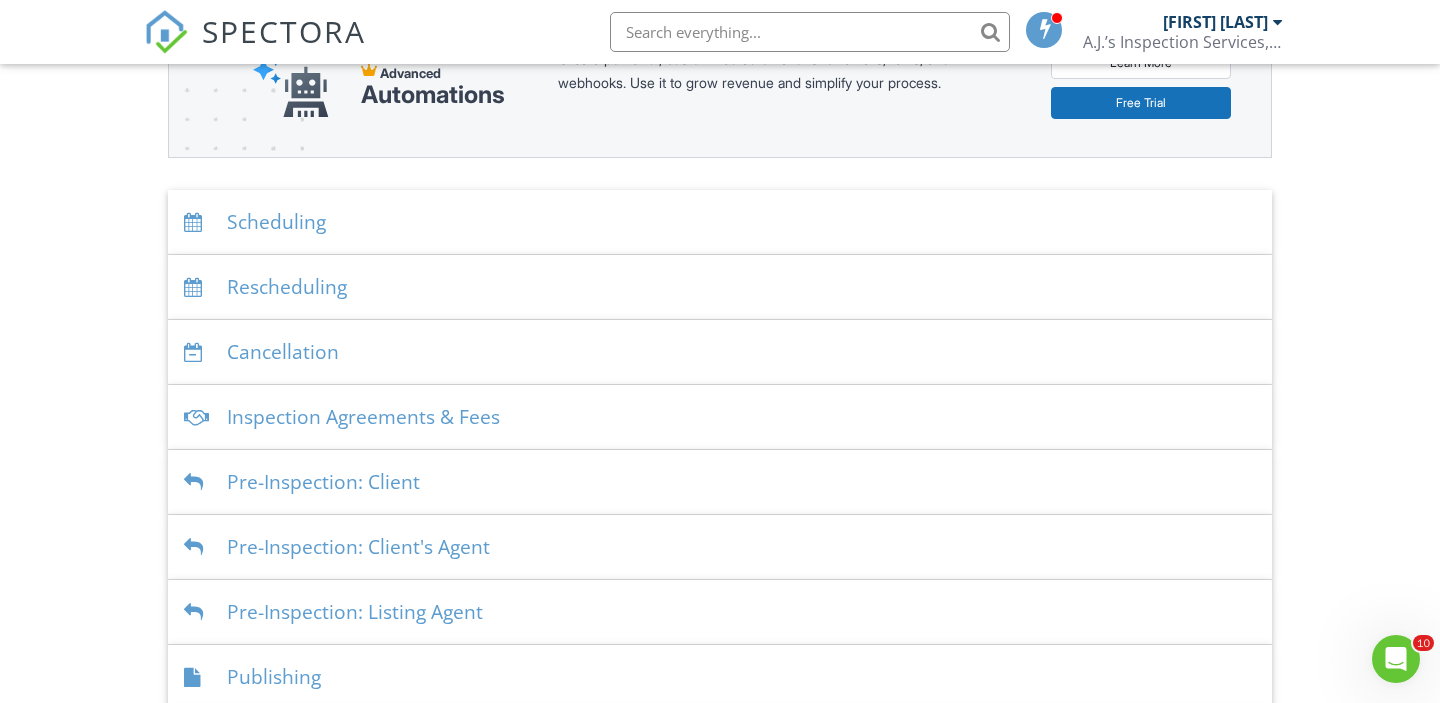 click on "Rescheduling" at bounding box center [720, 287] 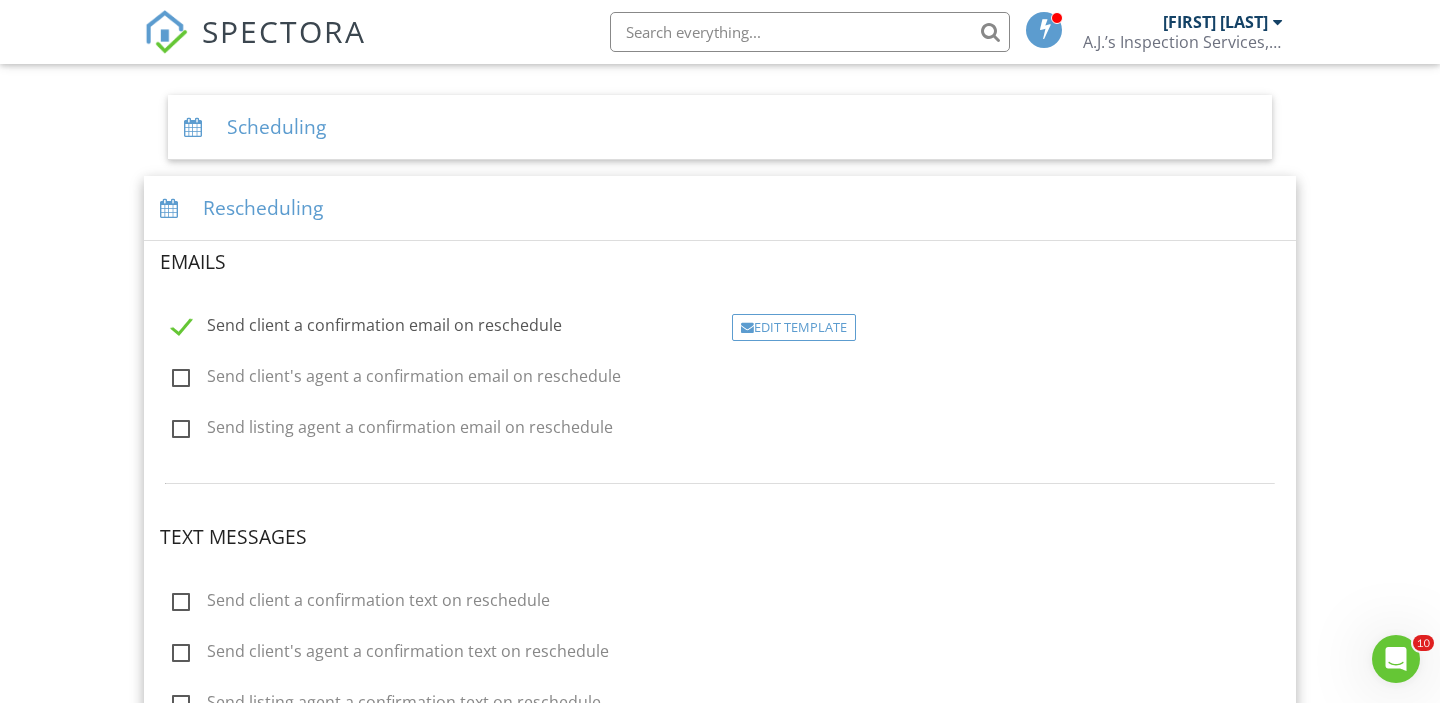 scroll, scrollTop: 391, scrollLeft: 0, axis: vertical 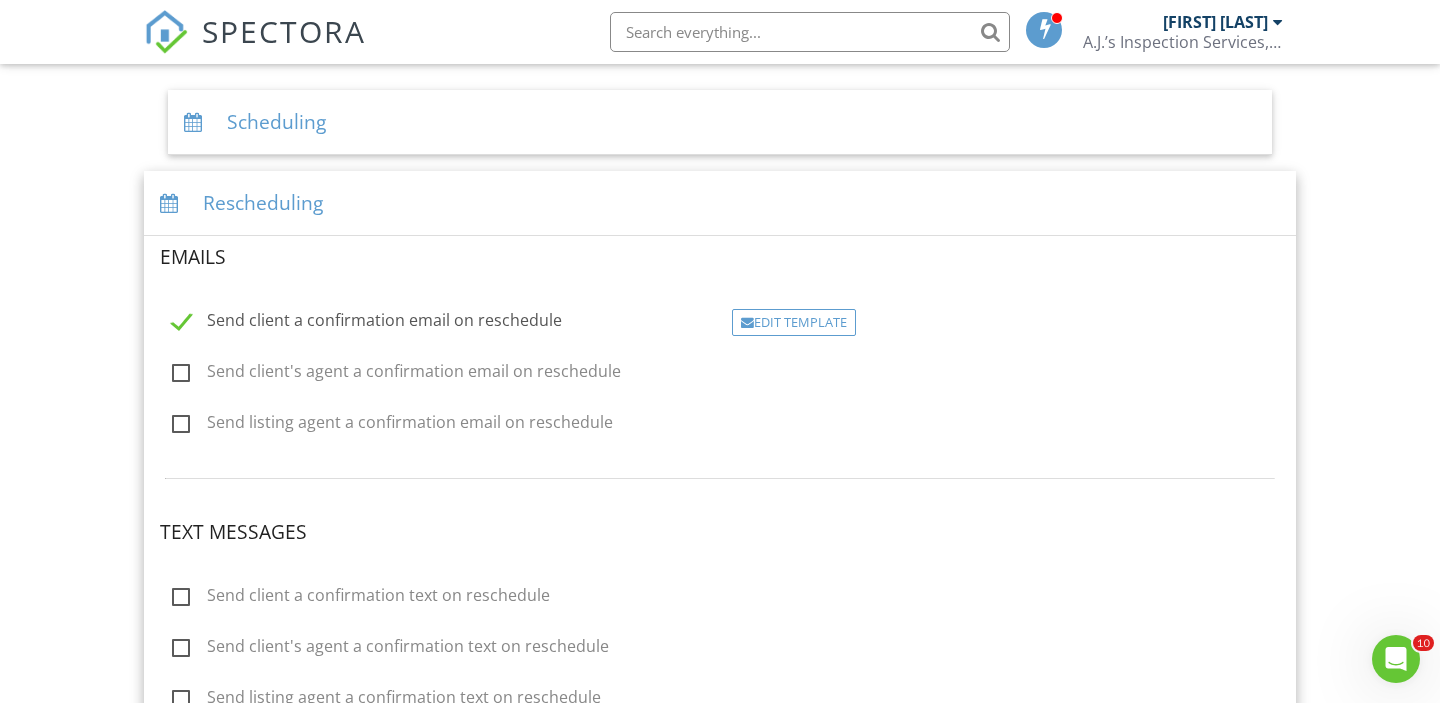 click on "Rescheduling" at bounding box center [720, 203] 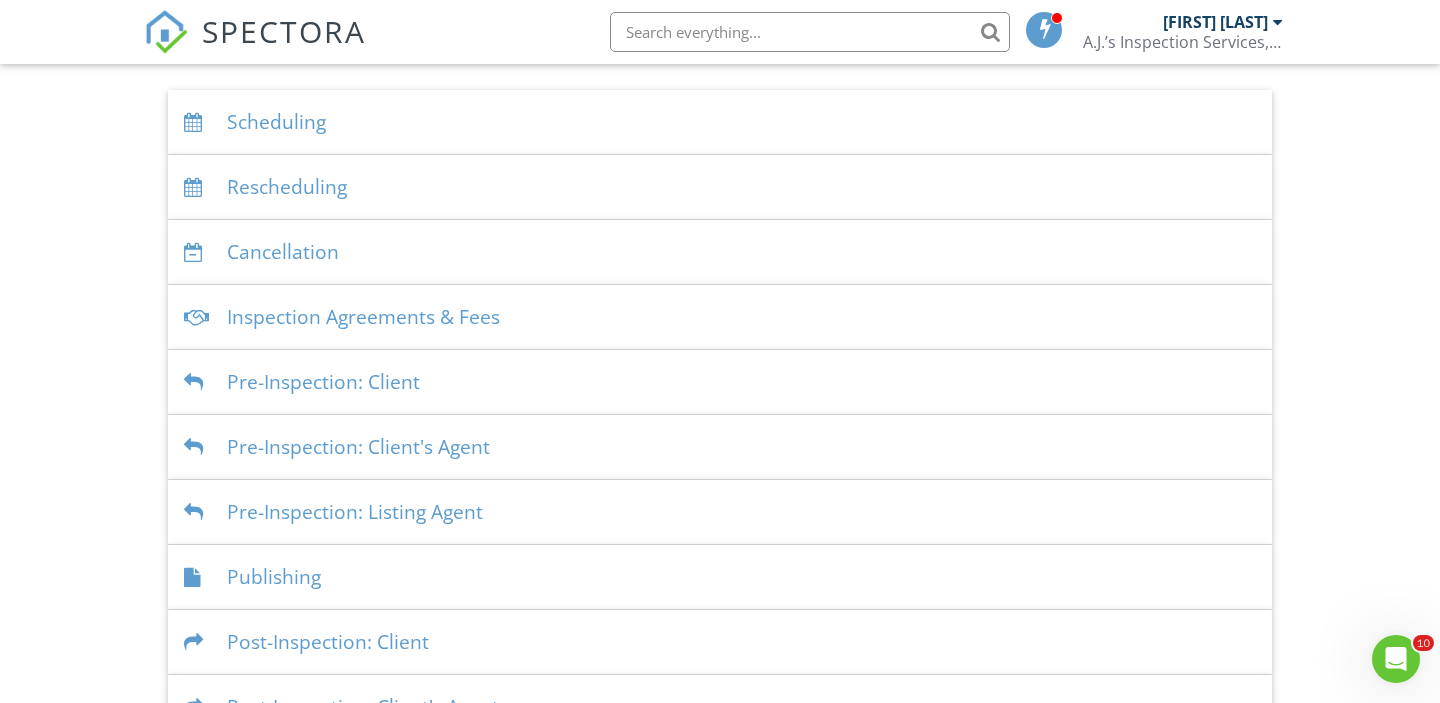 click on "Cancellation" at bounding box center (720, 252) 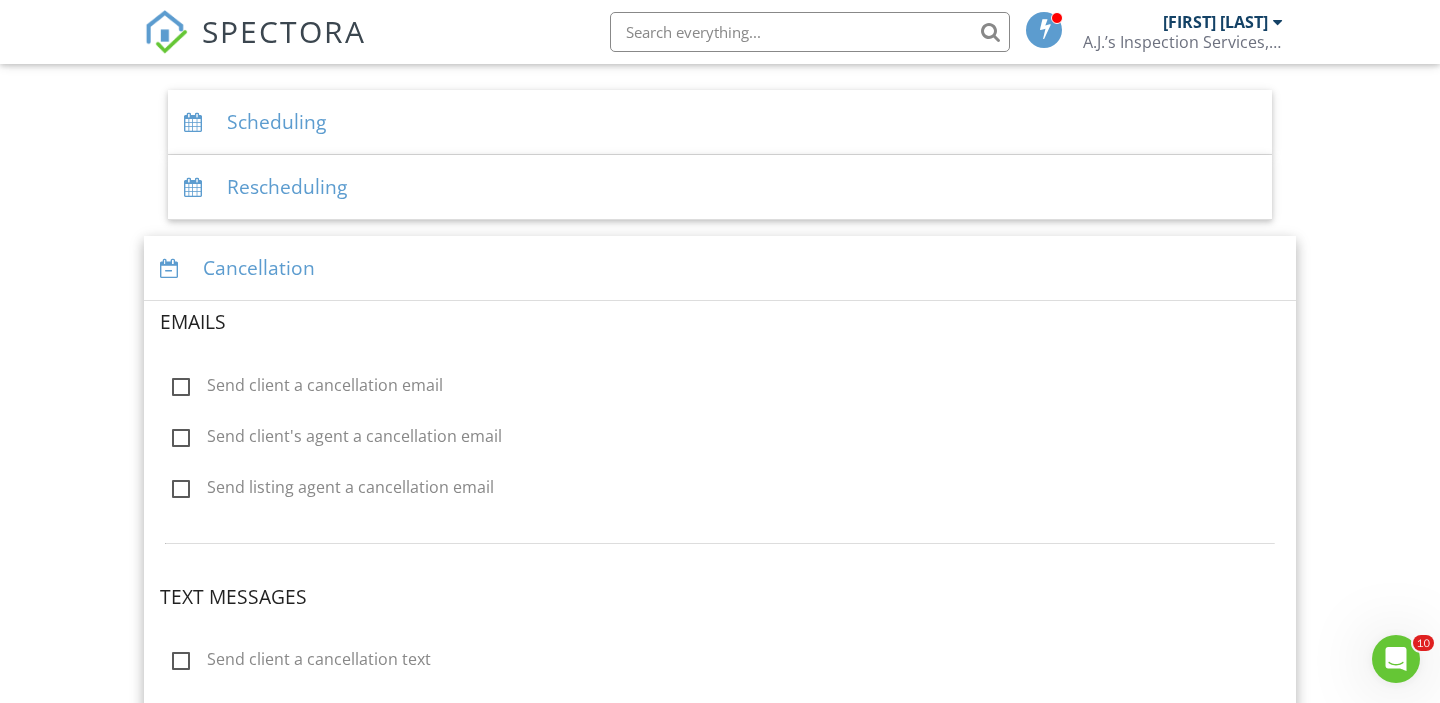 click on "Cancellation" at bounding box center (720, 268) 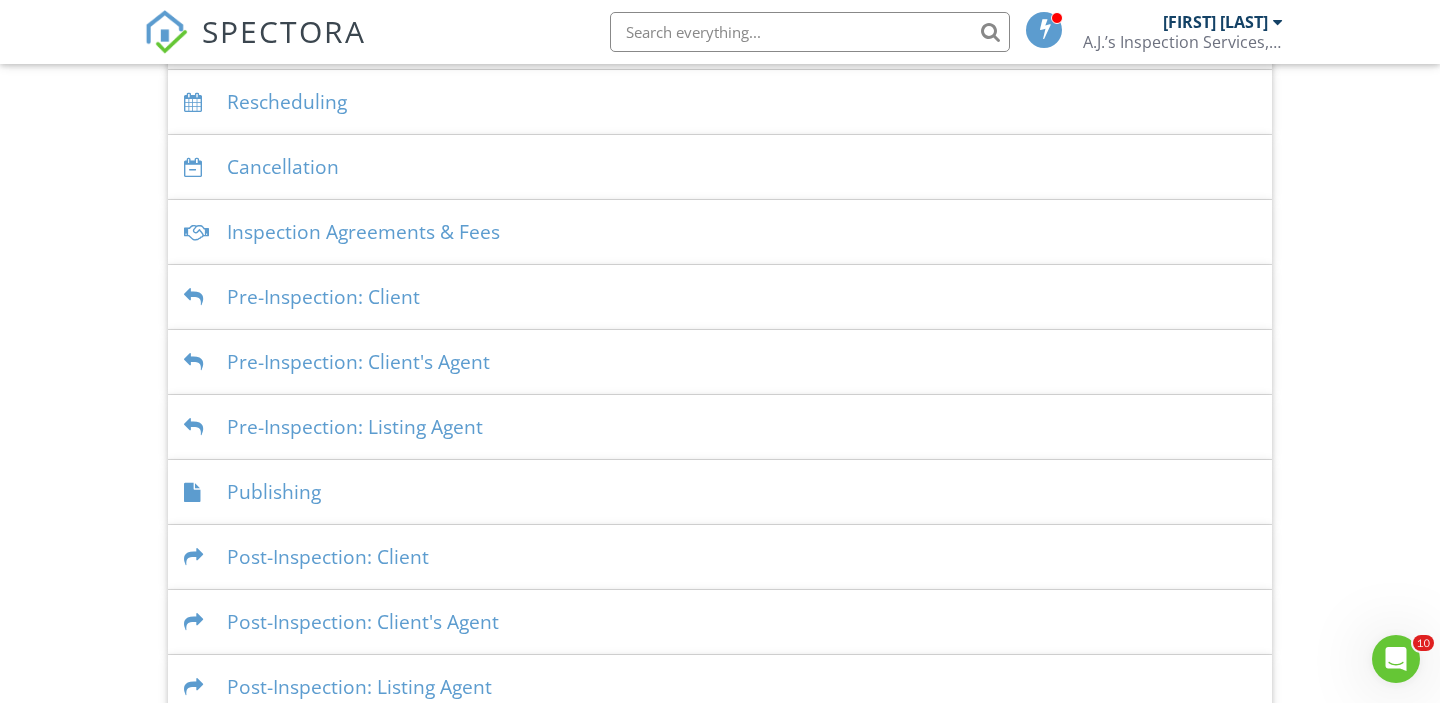 scroll, scrollTop: 479, scrollLeft: 0, axis: vertical 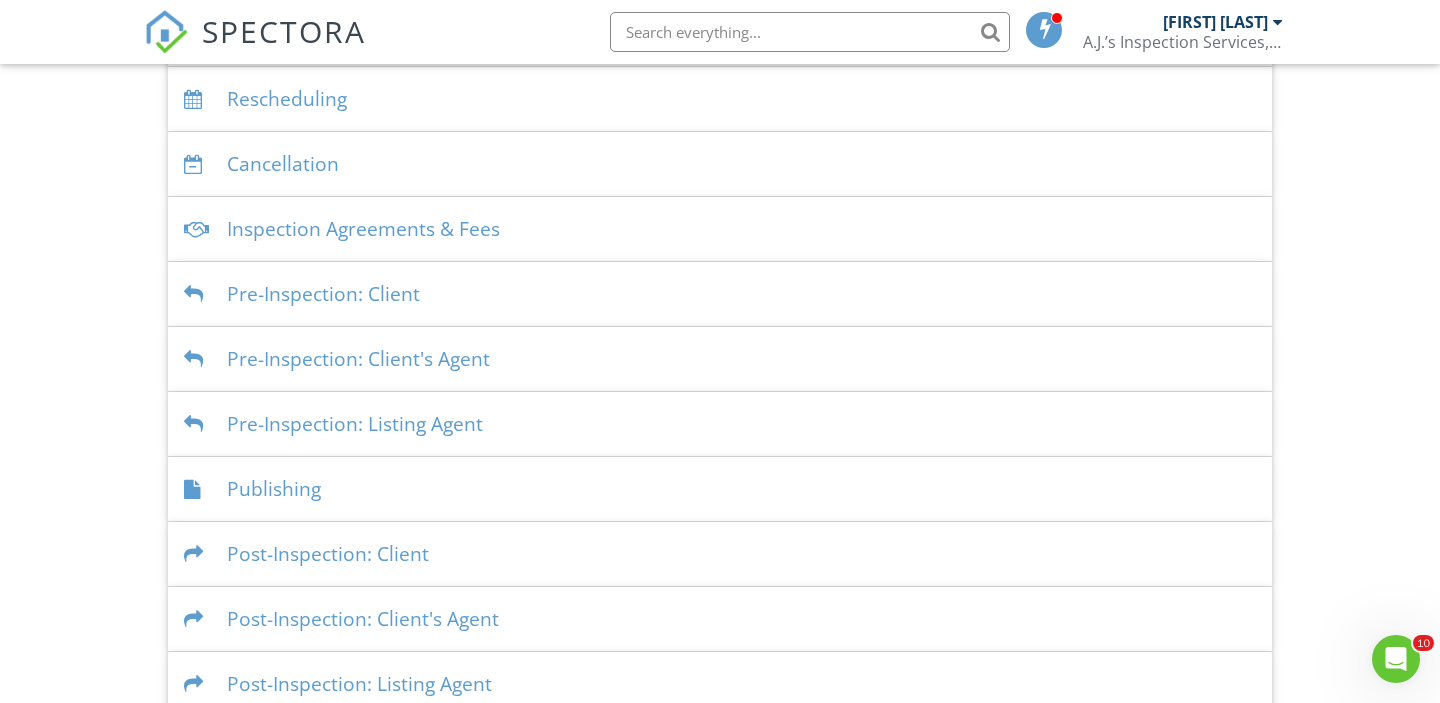 click on "Inspection Agreements & Fees" at bounding box center [720, 229] 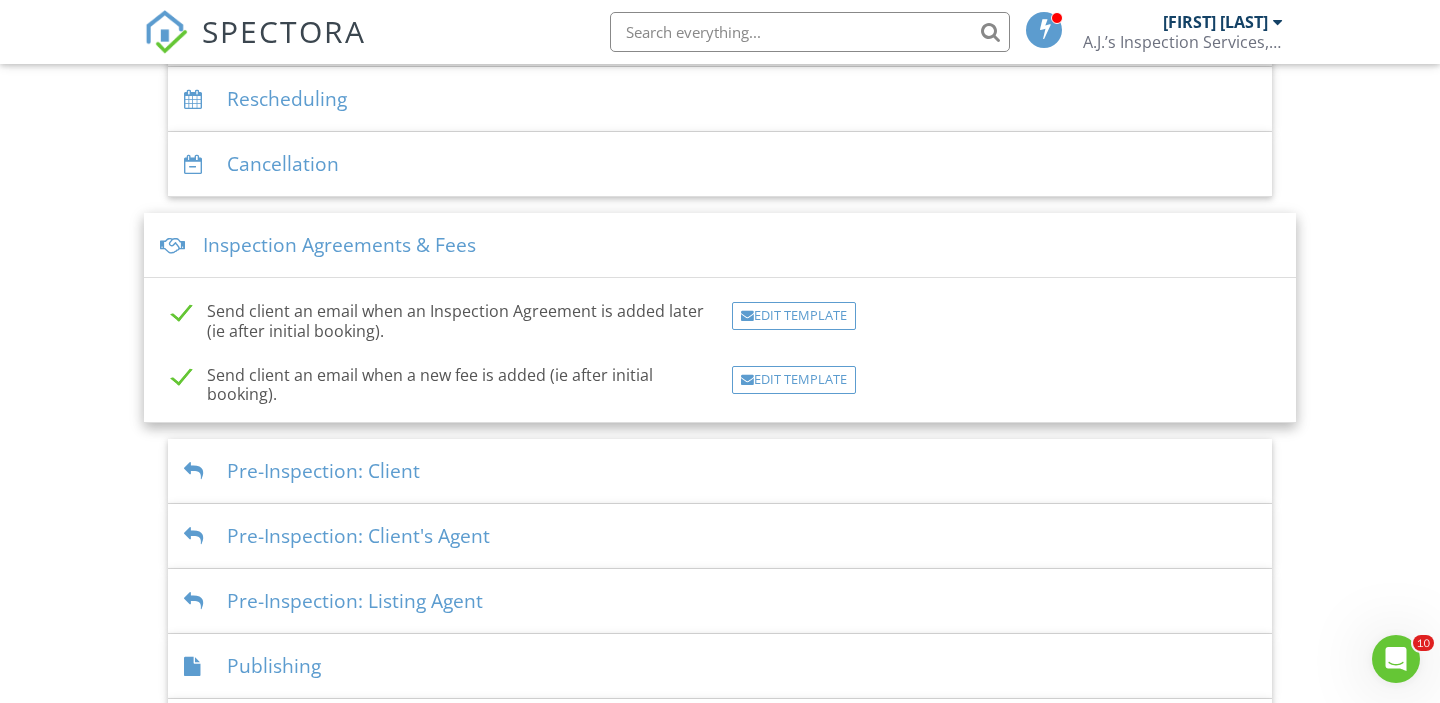 click on "Inspection Agreements & Fees" at bounding box center [720, 245] 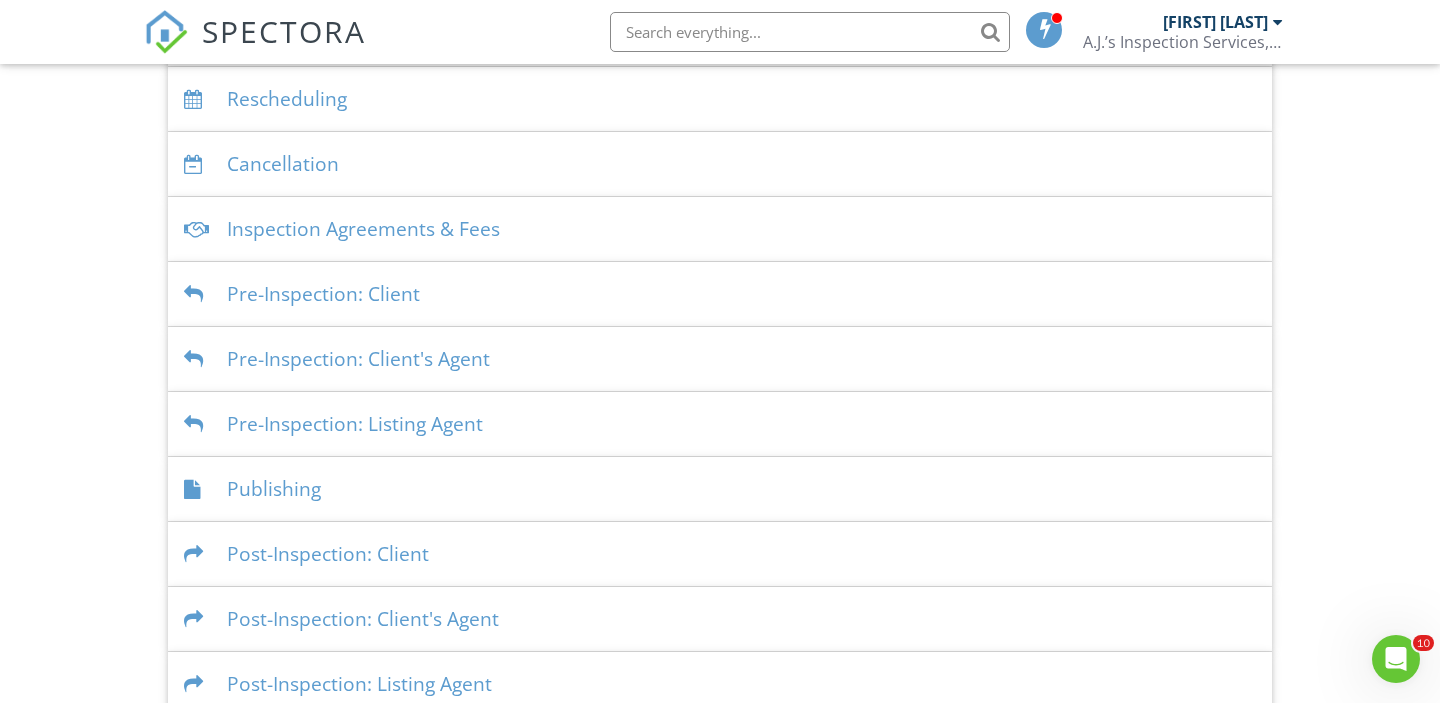click on "Inspection Agreements & Fees" at bounding box center (720, 229) 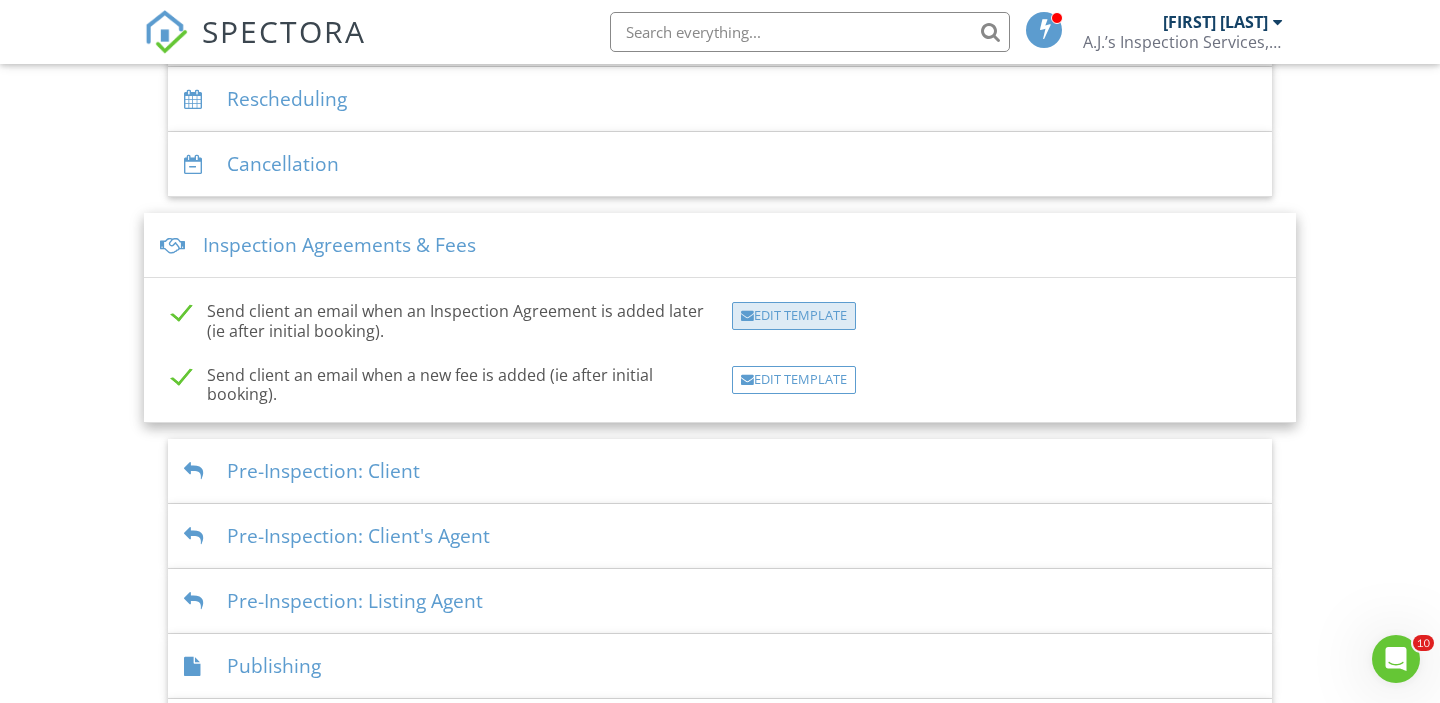 click on "Edit Template" at bounding box center [794, 316] 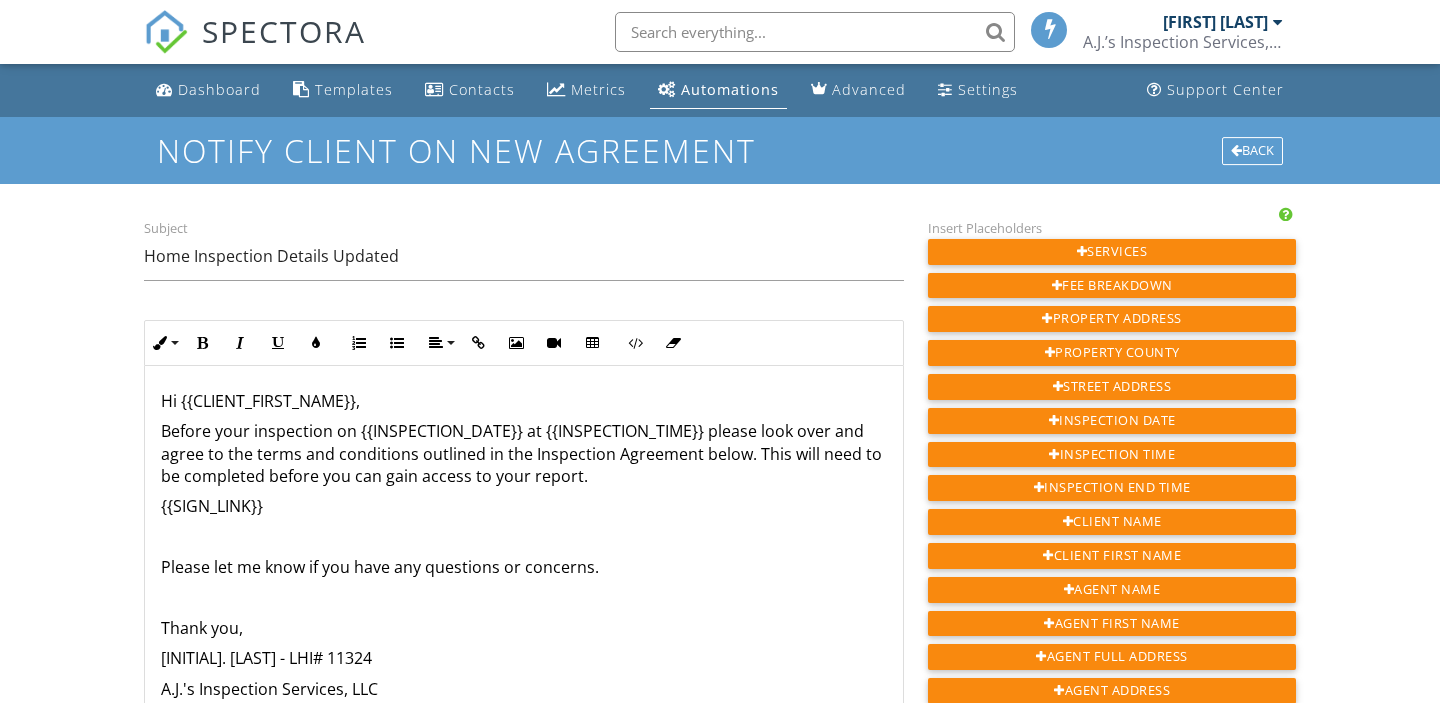scroll, scrollTop: 0, scrollLeft: 0, axis: both 